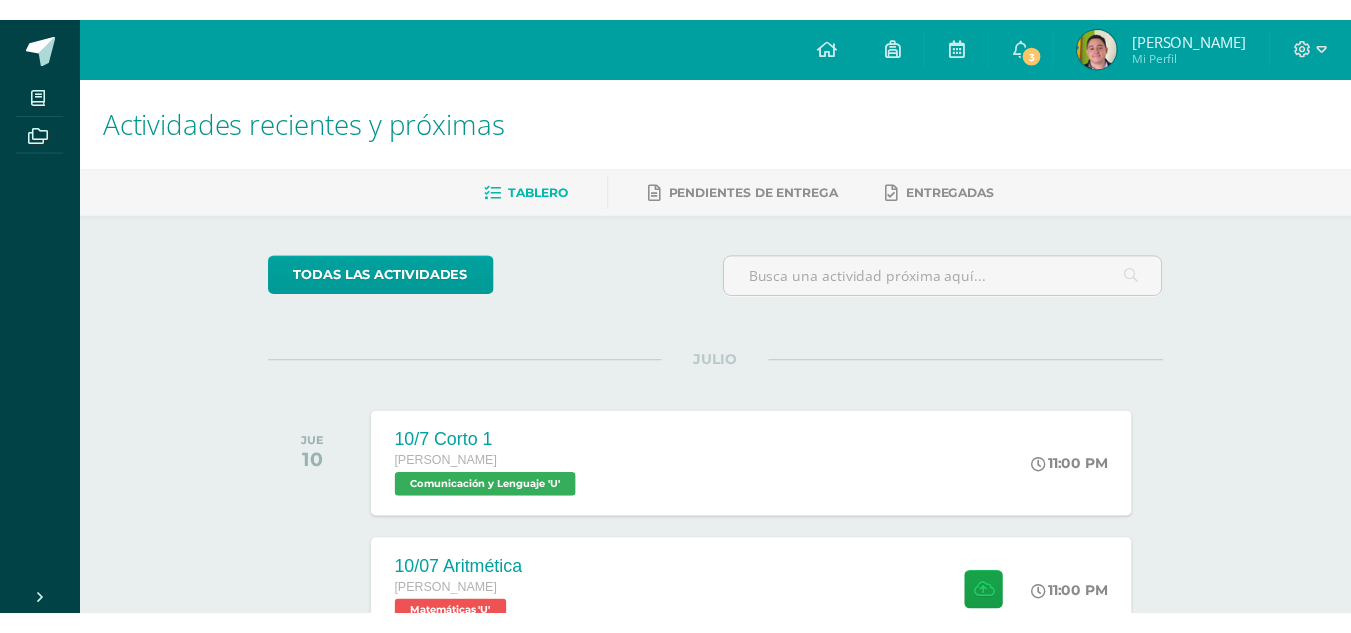 scroll, scrollTop: 0, scrollLeft: 0, axis: both 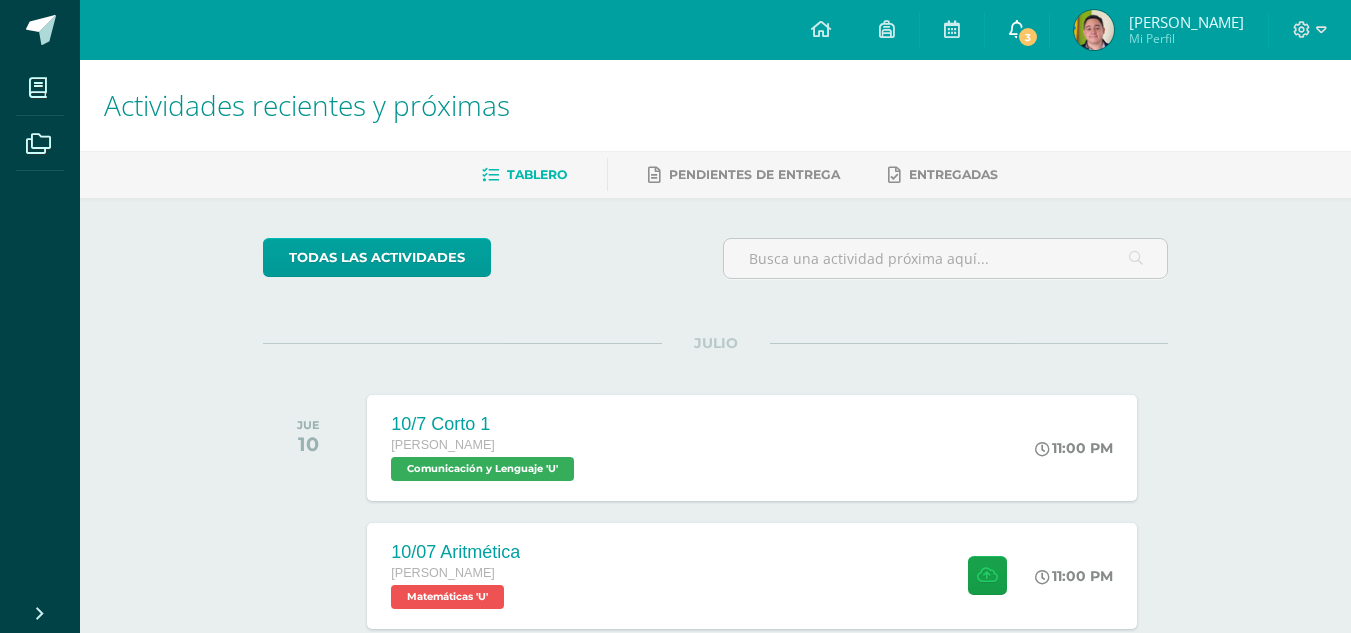 click at bounding box center (1017, 30) 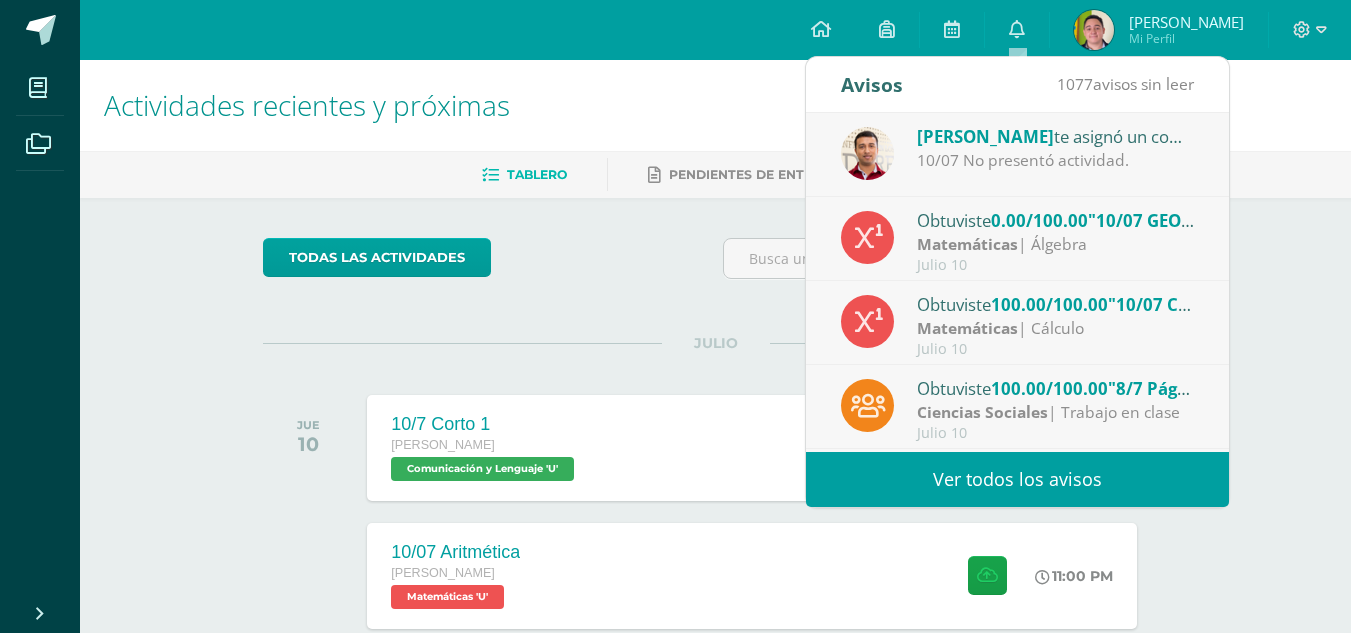 click on "Matemáticas
| Álgebra" at bounding box center (1056, 244) 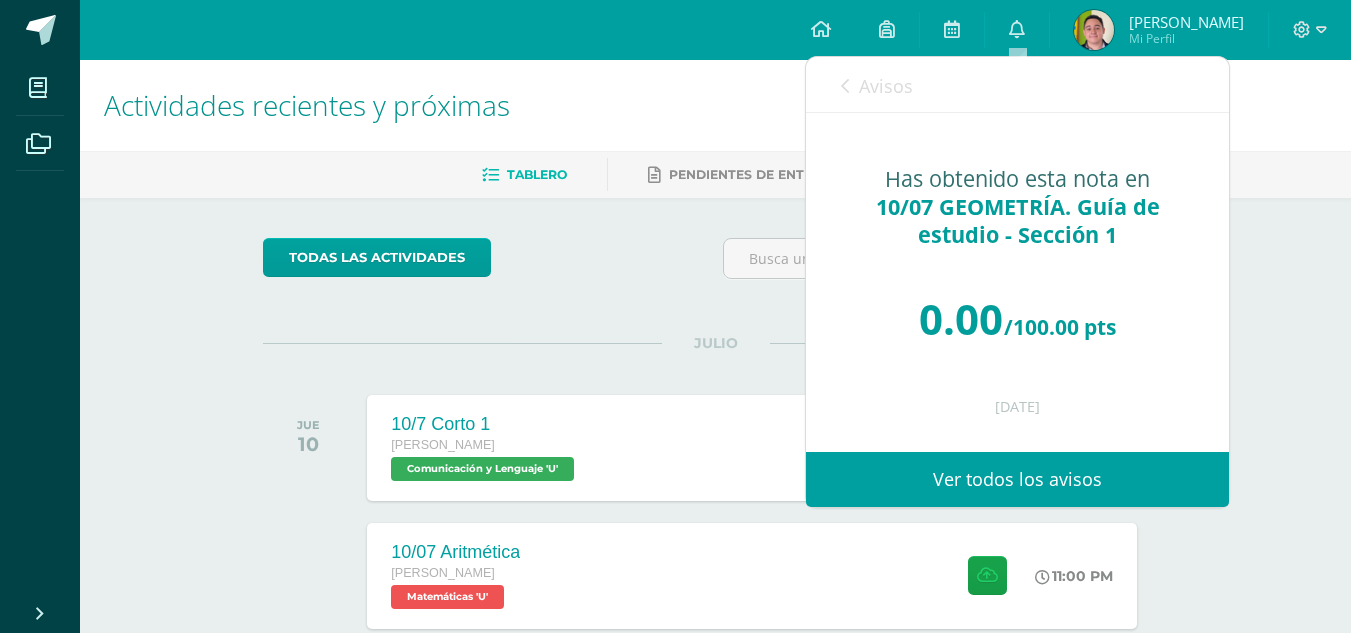 click on "Avisos" at bounding box center (886, 86) 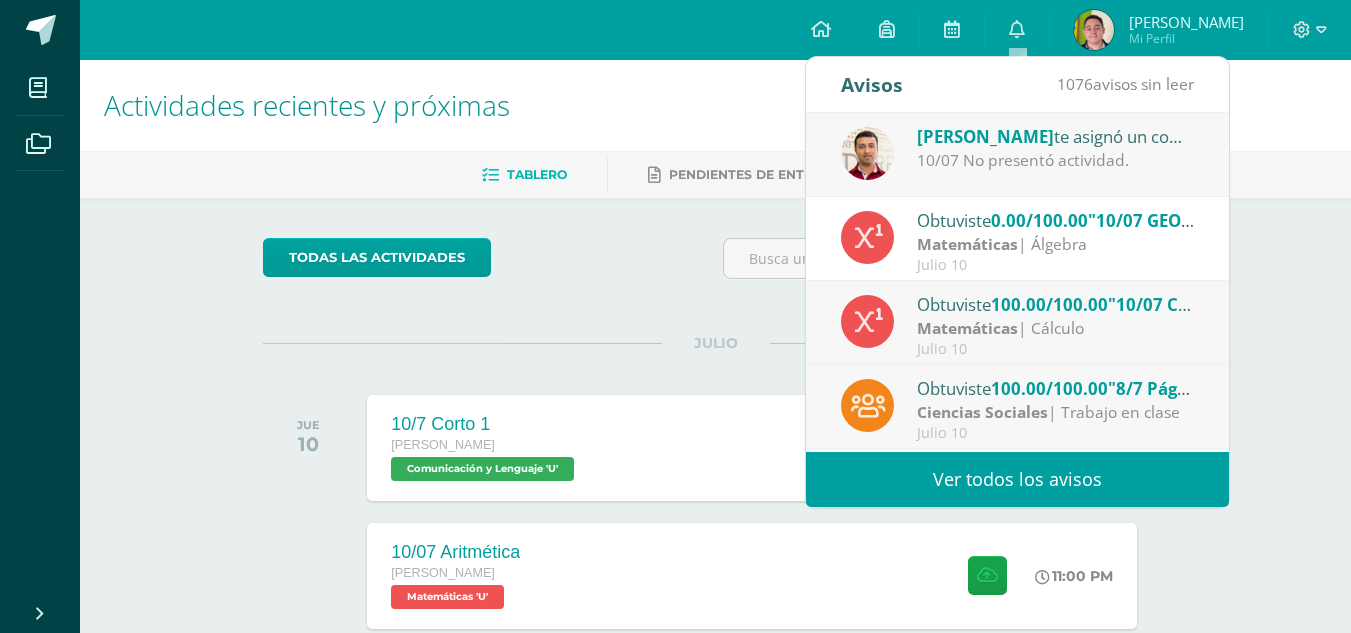 click on "Matemáticas
| Álgebra" at bounding box center (1056, 244) 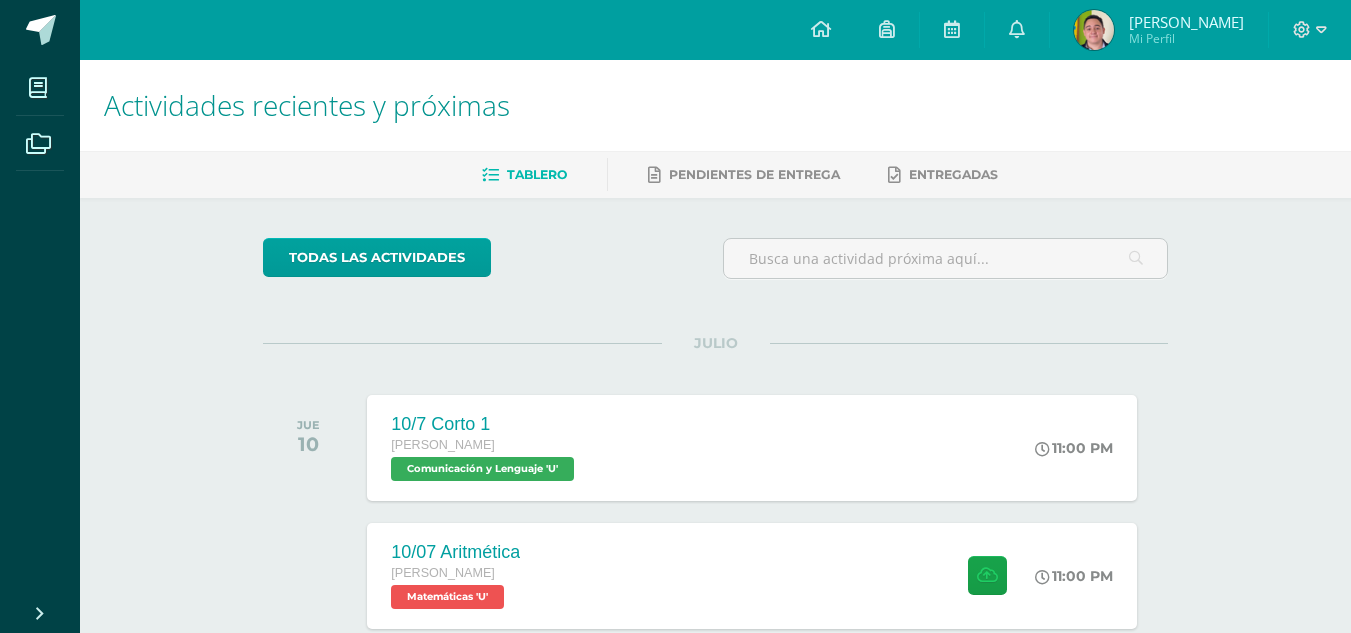 click on "Actividades recientes y próximas
Tablero
Pendientes de entrega
Entregadas
todas las Actividades
No tienes actividades
Échale un vistazo a los demás períodos o  sal y disfruta del sol
JULIO
JUE
10
10/7 Corto 1
Quinto Bachillerato
Comunicación y Lenguaje 'U'" at bounding box center [715, 663] 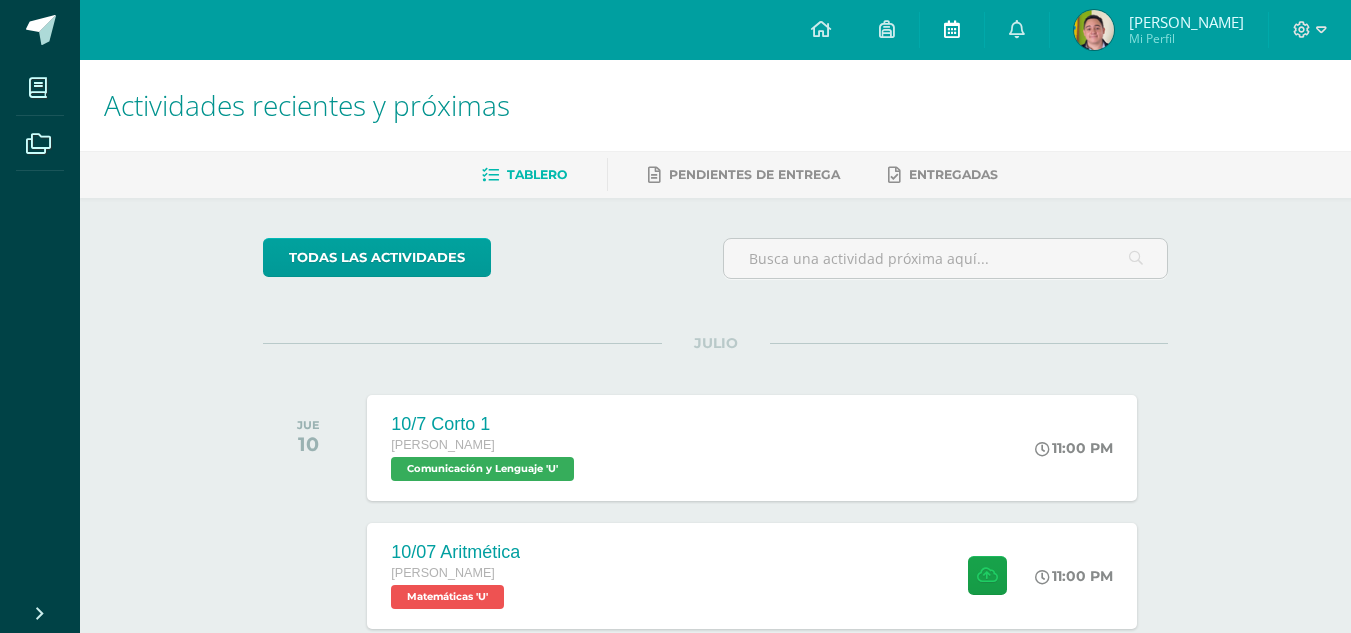 click at bounding box center (952, 30) 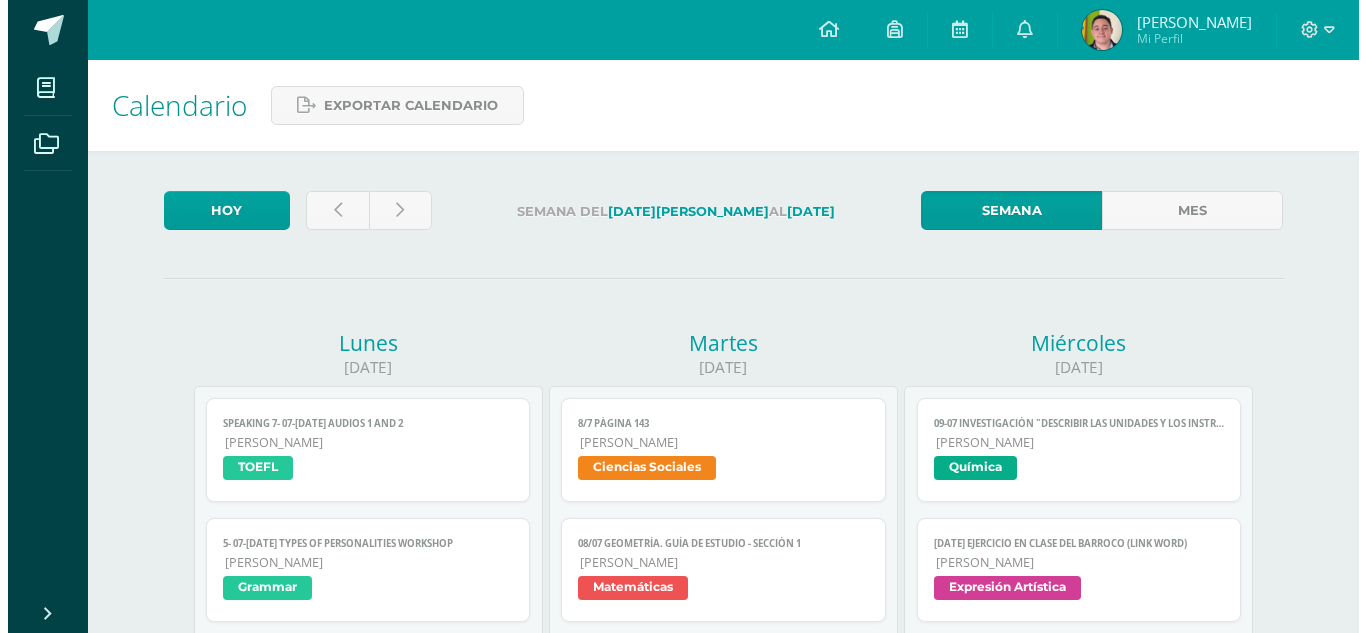 scroll, scrollTop: 0, scrollLeft: 0, axis: both 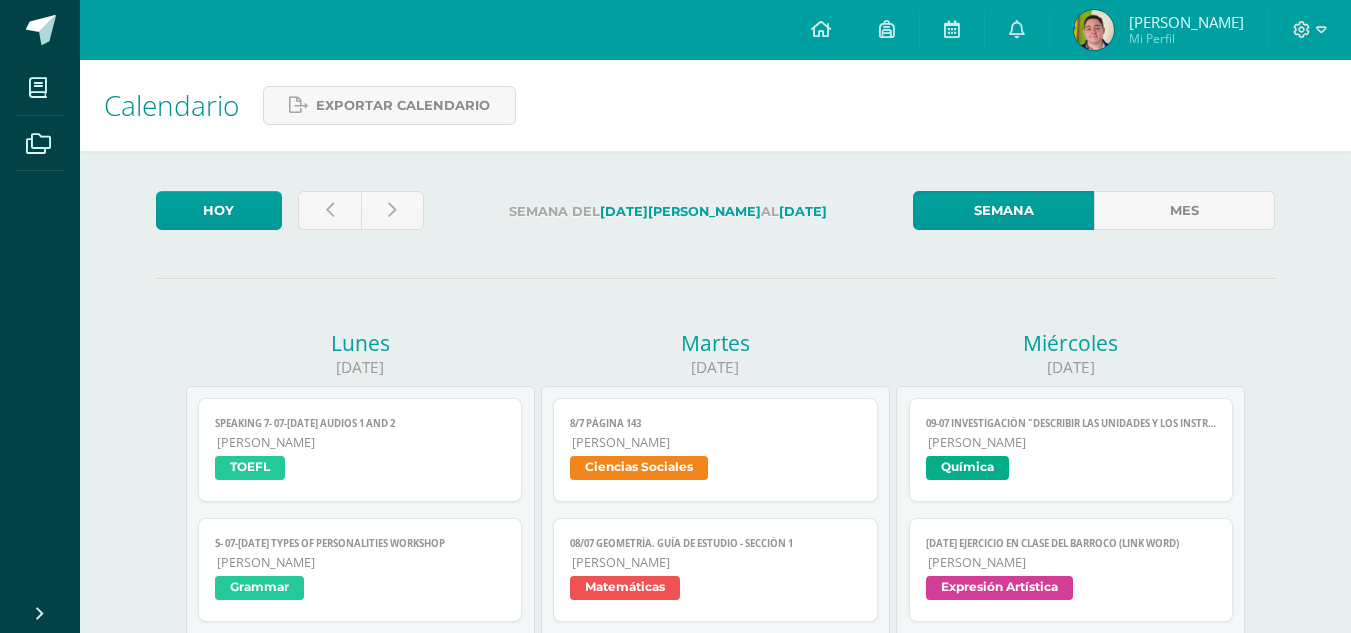 click on "Matemáticas" at bounding box center (715, 590) 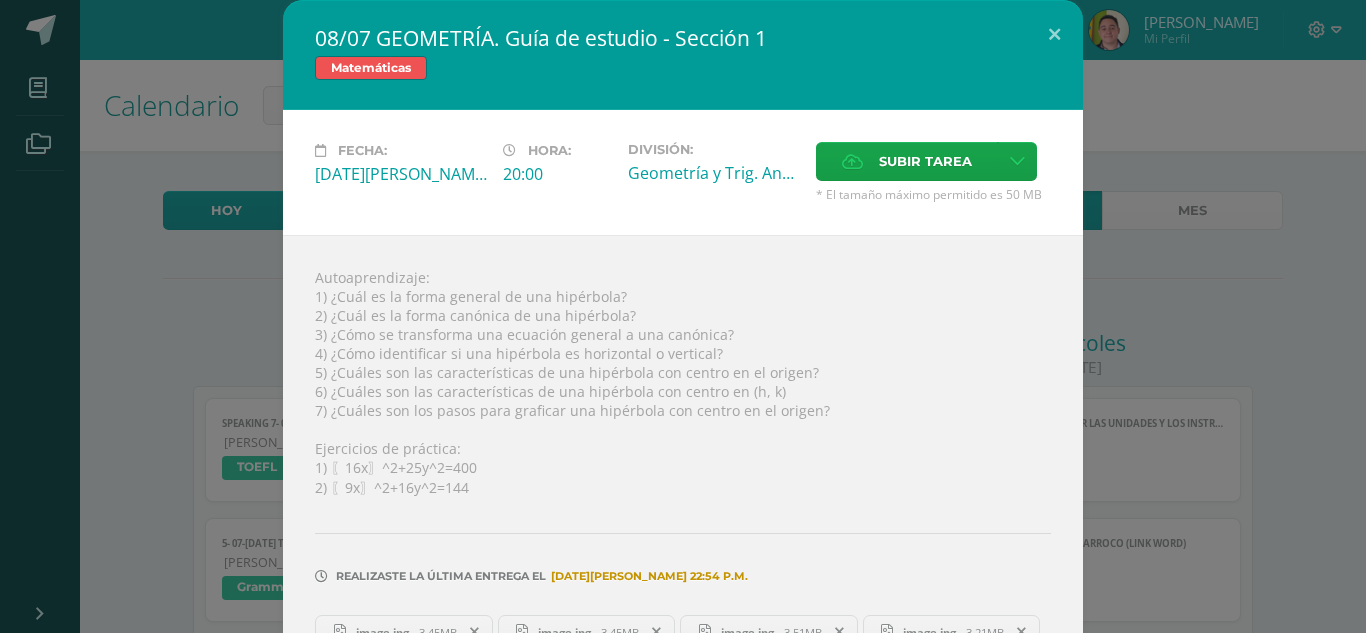 scroll, scrollTop: 47, scrollLeft: 0, axis: vertical 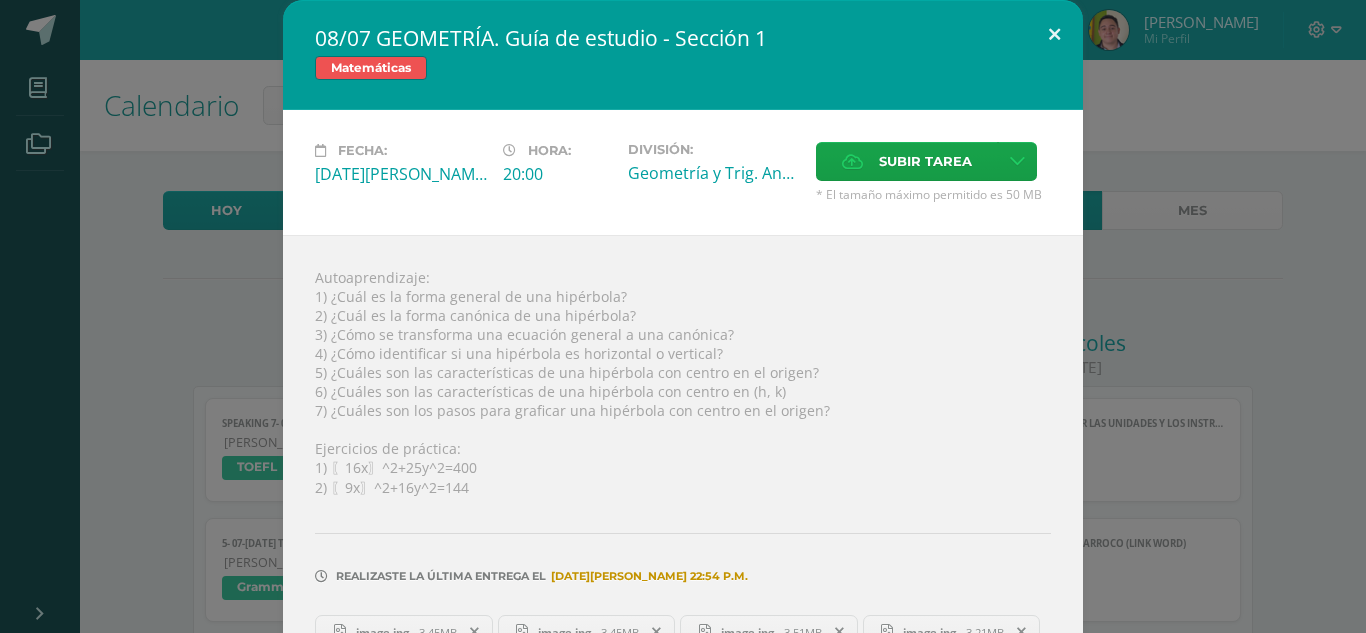 click at bounding box center (1054, 34) 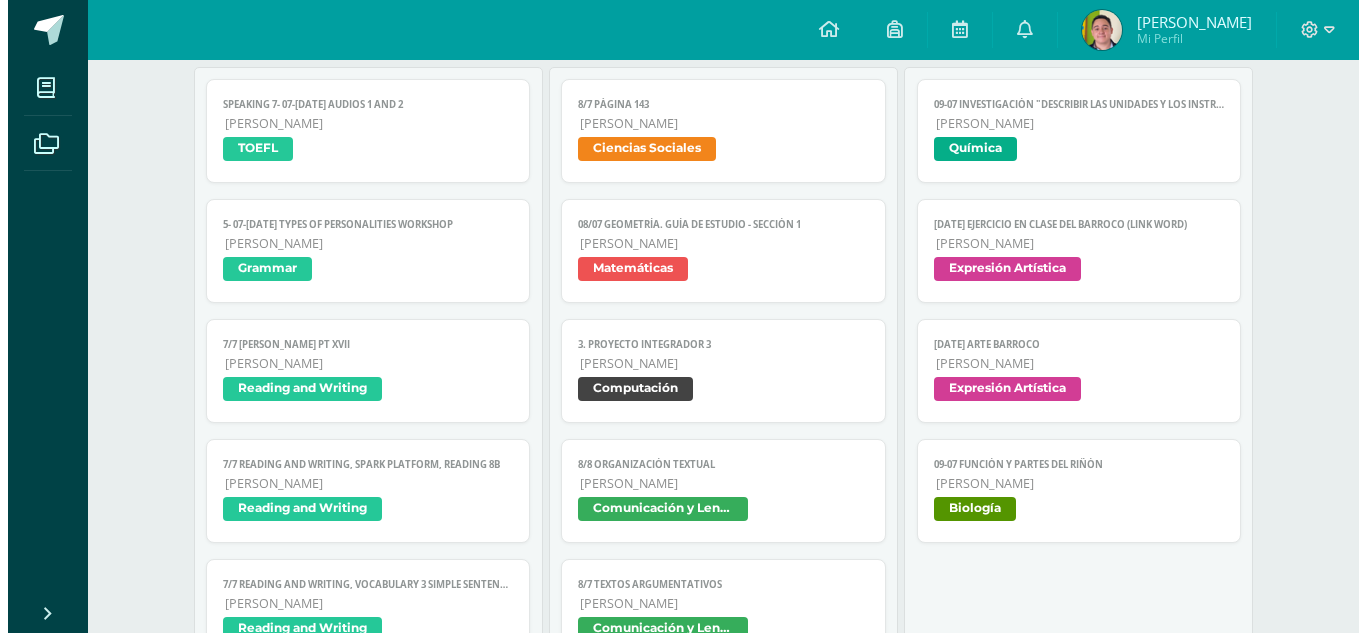 scroll, scrollTop: 221, scrollLeft: 0, axis: vertical 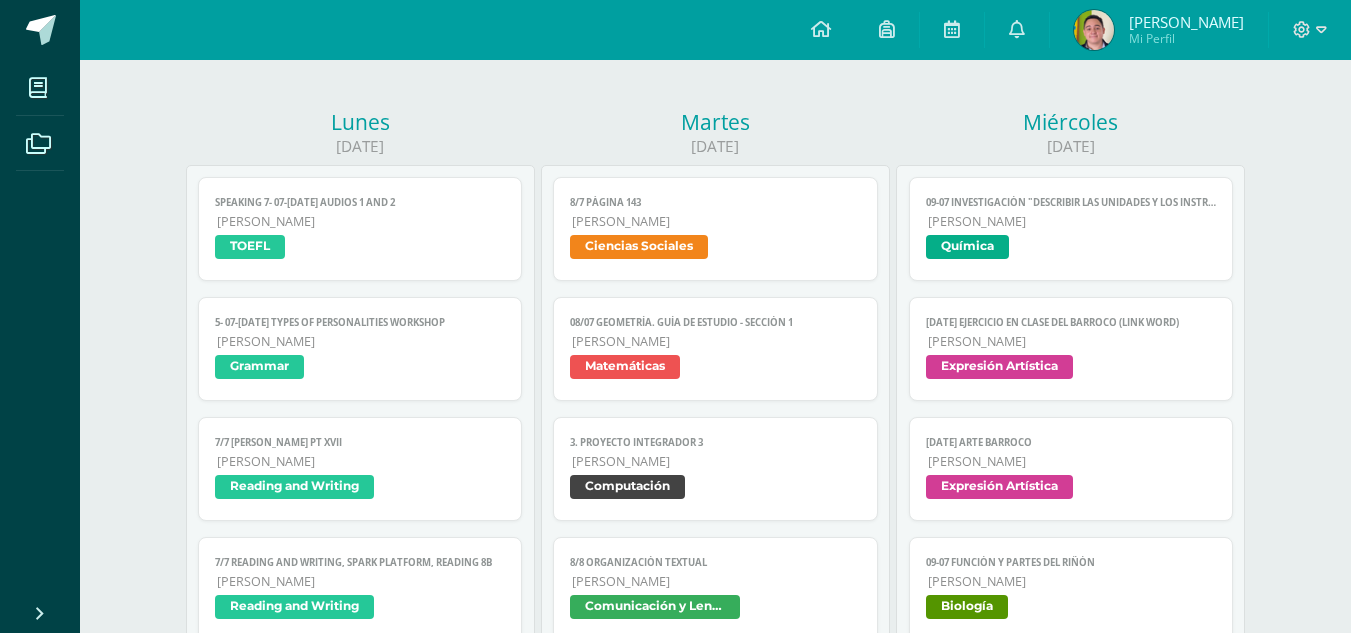 click on "Matemáticas" at bounding box center [715, 369] 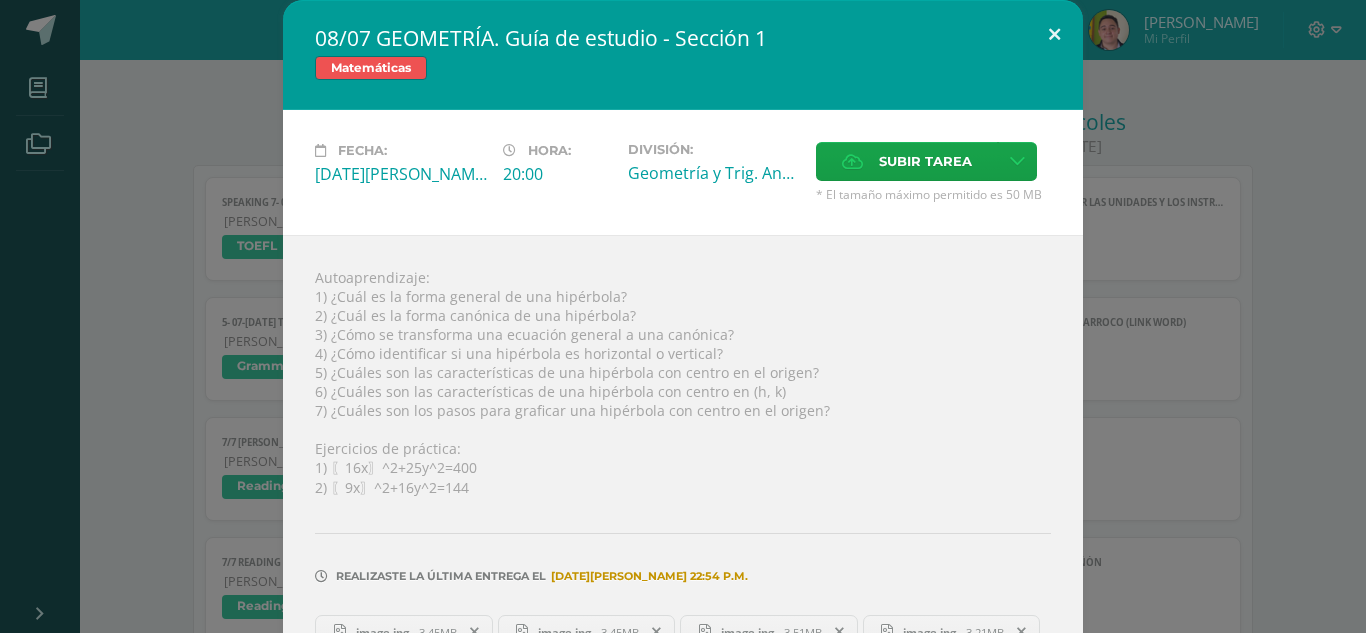 click at bounding box center (1054, 34) 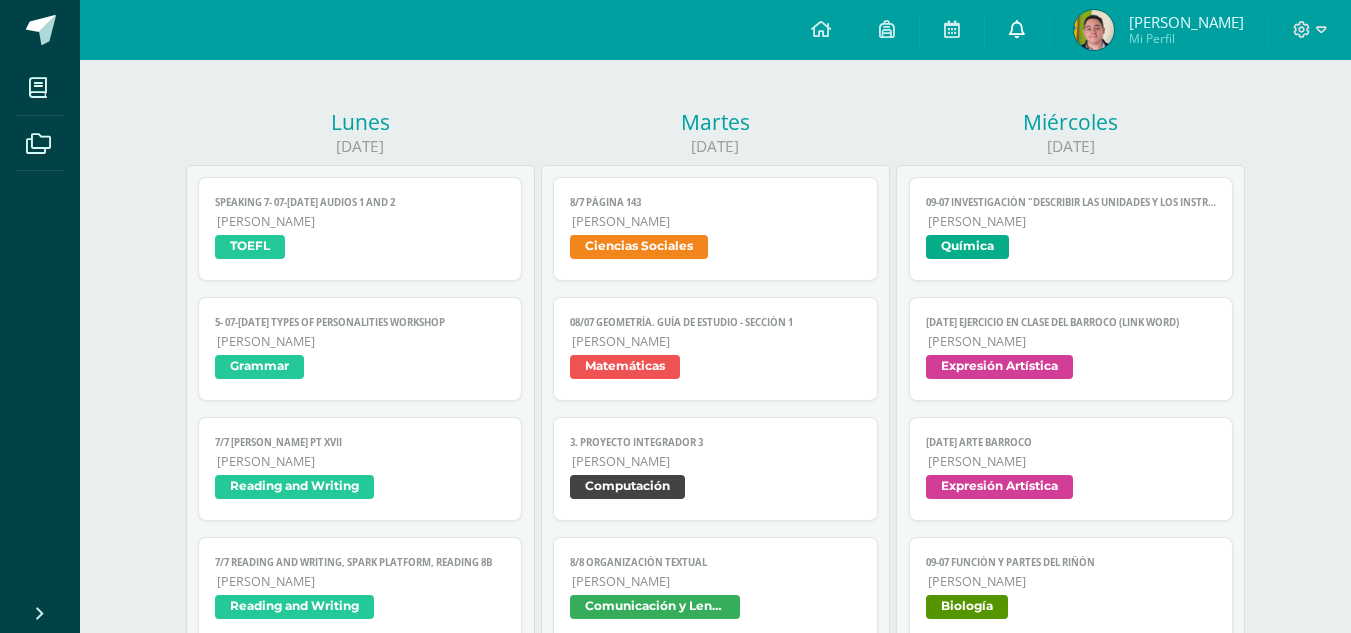 click at bounding box center [1017, 30] 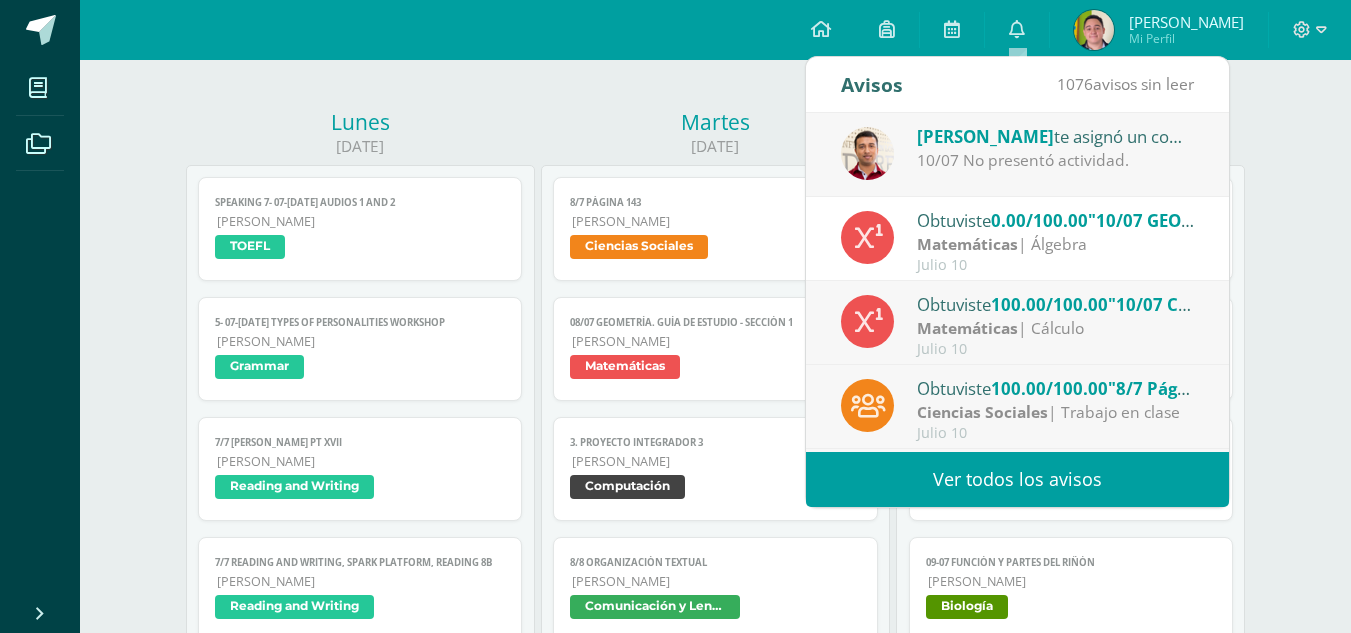 click on "Matemáticas
| Álgebra" at bounding box center [1056, 244] 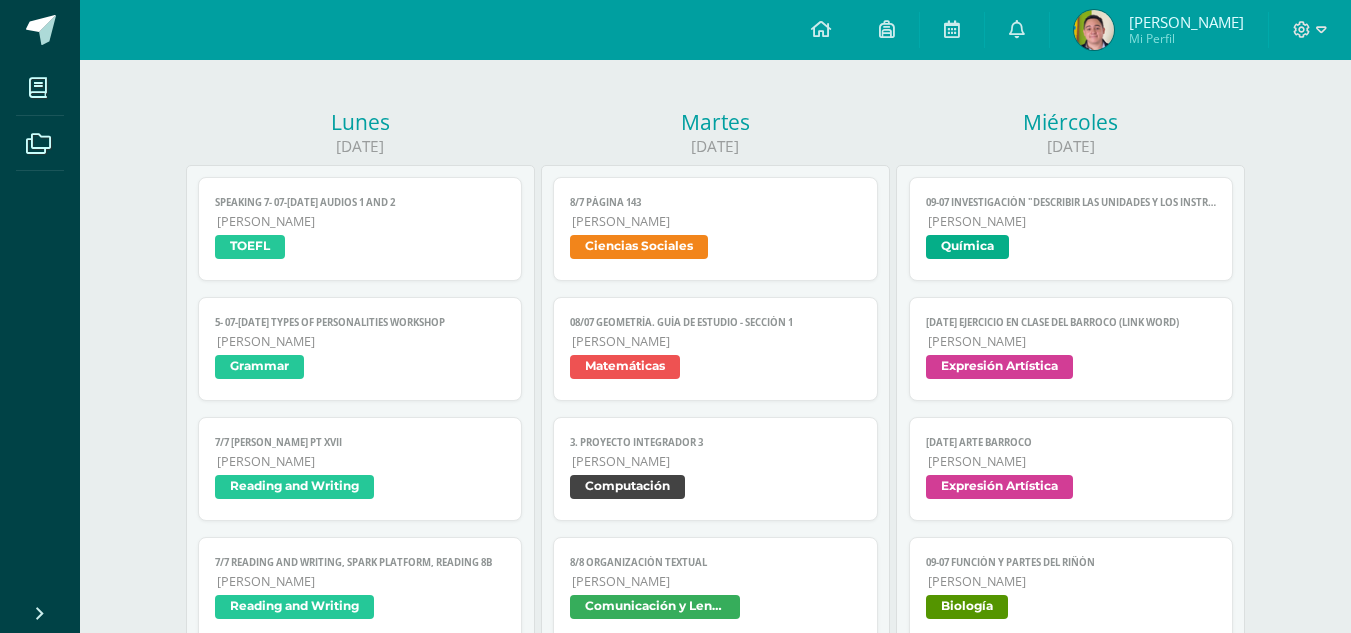 click on "Hoy
Semana del  7 de Julio  al  12 de Julio
Semana
Mes
Lunes
07/07/2025
Speaking 7- 07-jul Audios 1 and 2
TOEFL
Cargando contenido Speaking 7- 07-jul Audios 1 and 2 Quinto Bachillerato TOEFL 5- 07-jul Types of personalities workshop
Grammar
Cargando contenido 5- 07-jul Types of personalities workshop Quinto Bachillerato Grammar 7/7 Anne Frank pt XVII
Reading and Writing
Cargando contenido 7/7 Anne Frank pt XVII Quinto Bachillerato Reading and Writing 7/7 Reading and Writing, Spark platform, Reading 8B
Reading and Writing
Cargando contenido 7/7 Reading and Writing, Spark platform, Reading 8B" at bounding box center (716, 1256) 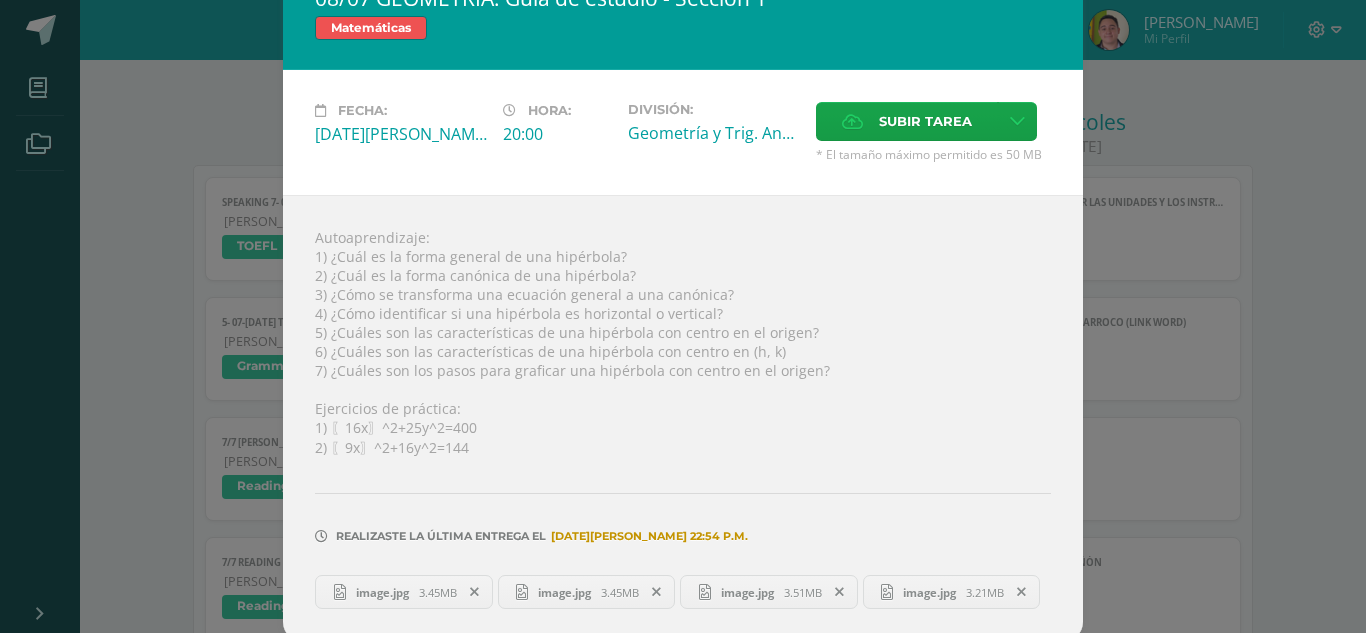 scroll, scrollTop: 10, scrollLeft: 0, axis: vertical 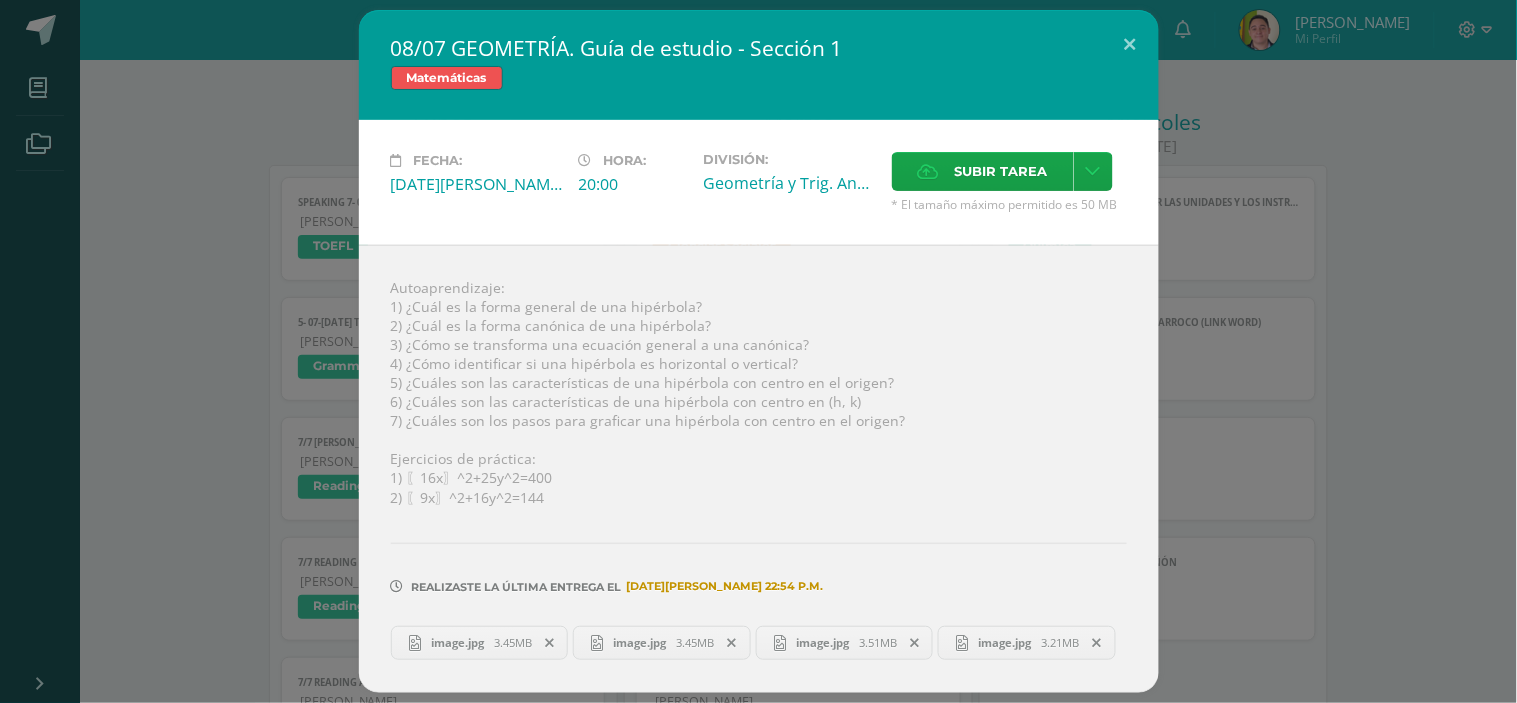 drag, startPoint x: 1329, startPoint y: 4, endPoint x: 846, endPoint y: 252, distance: 542.9484 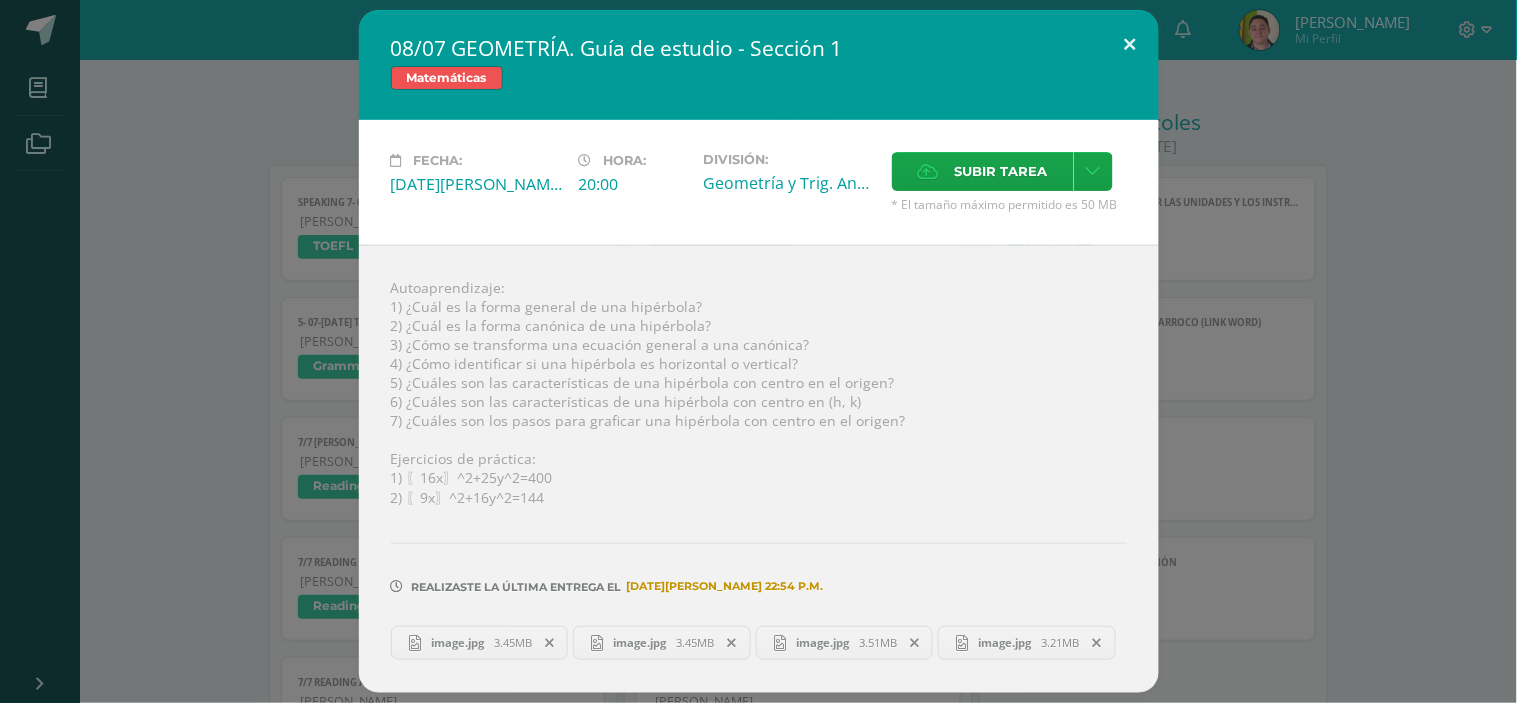 click at bounding box center [1130, 44] 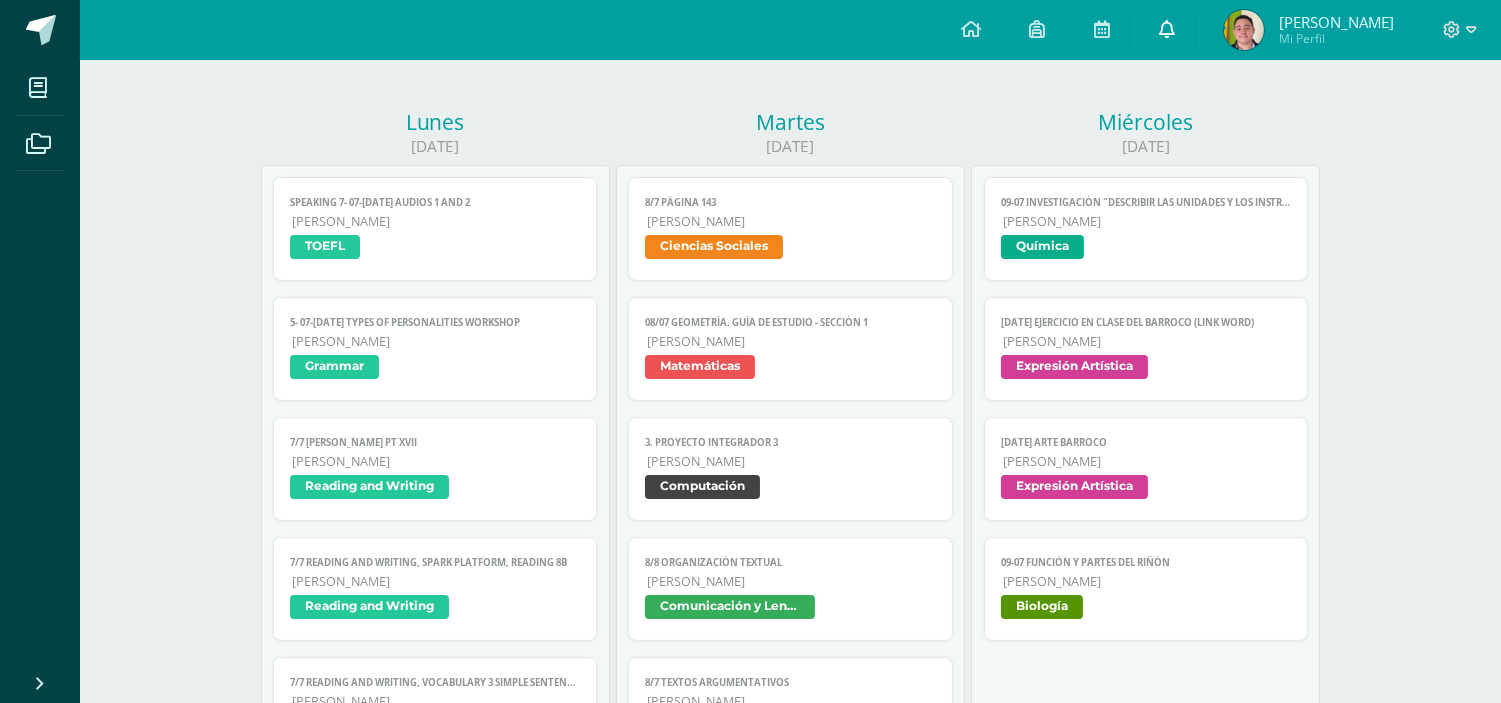 click at bounding box center (1167, 30) 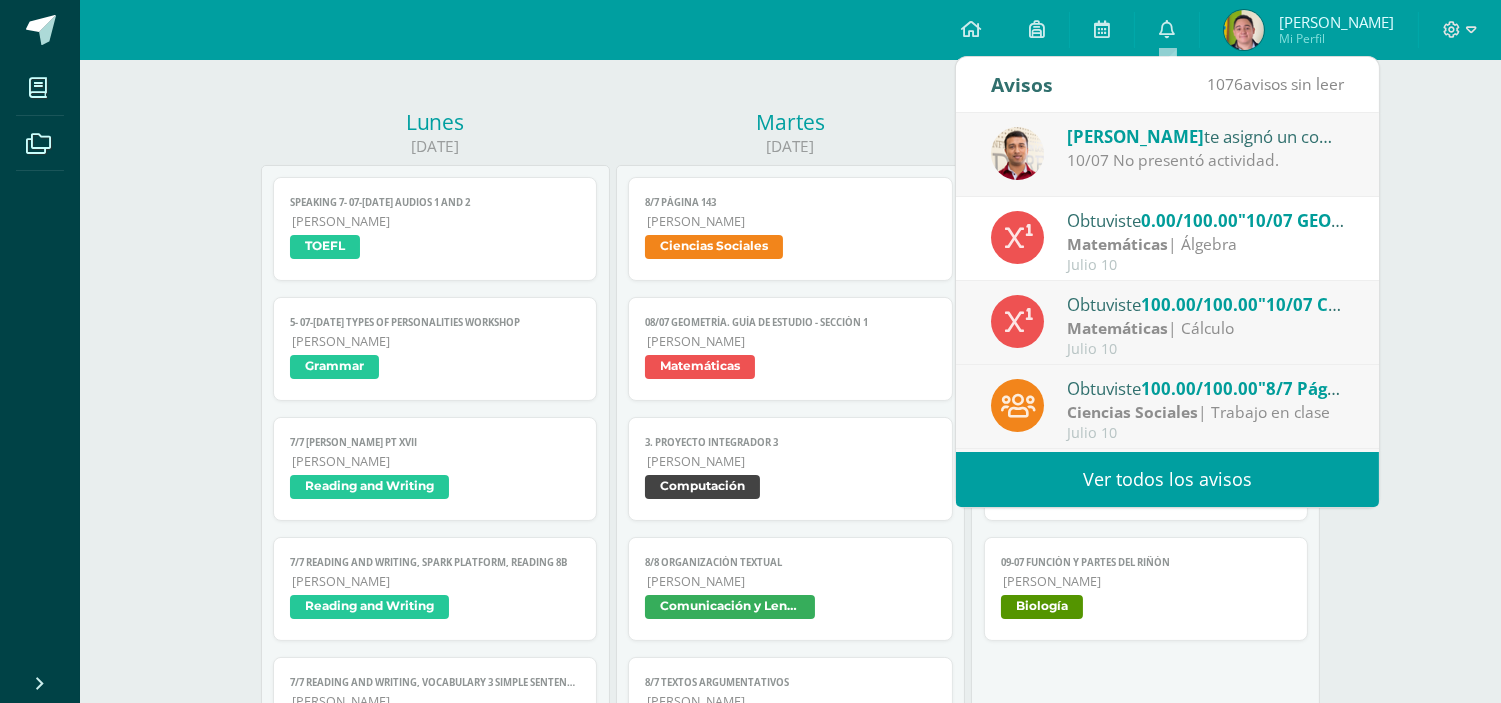 click on "Martes" at bounding box center (790, 122) 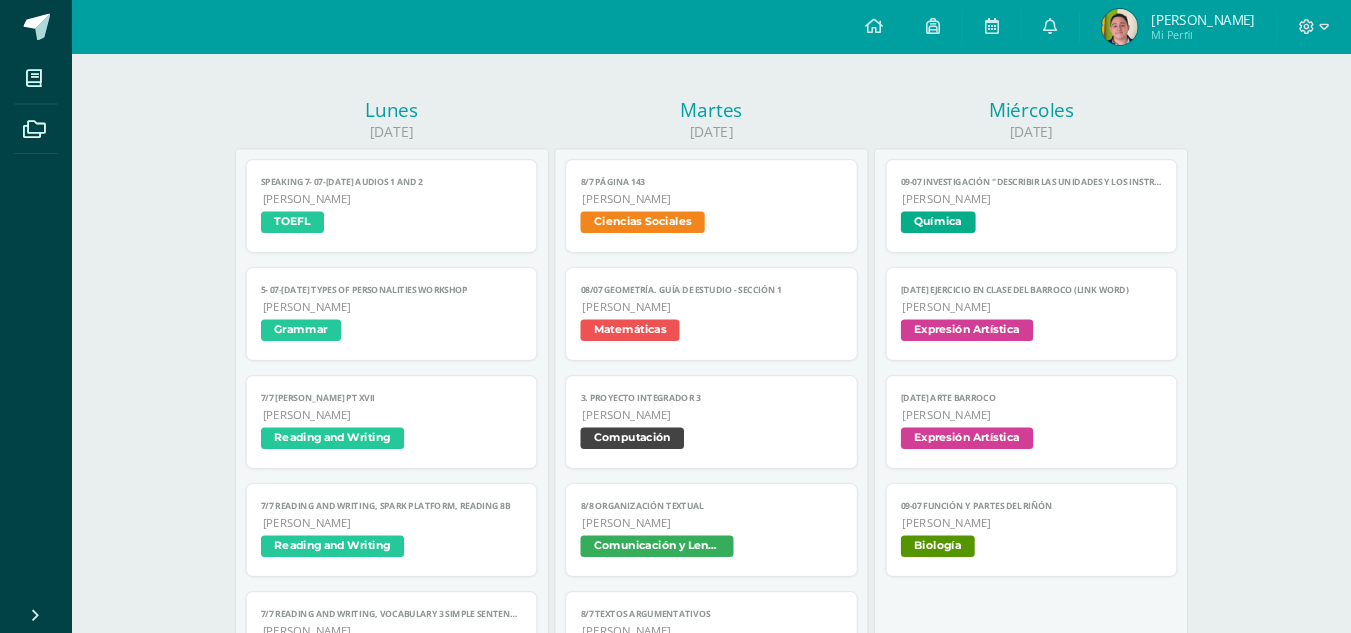 scroll, scrollTop: 221, scrollLeft: 0, axis: vertical 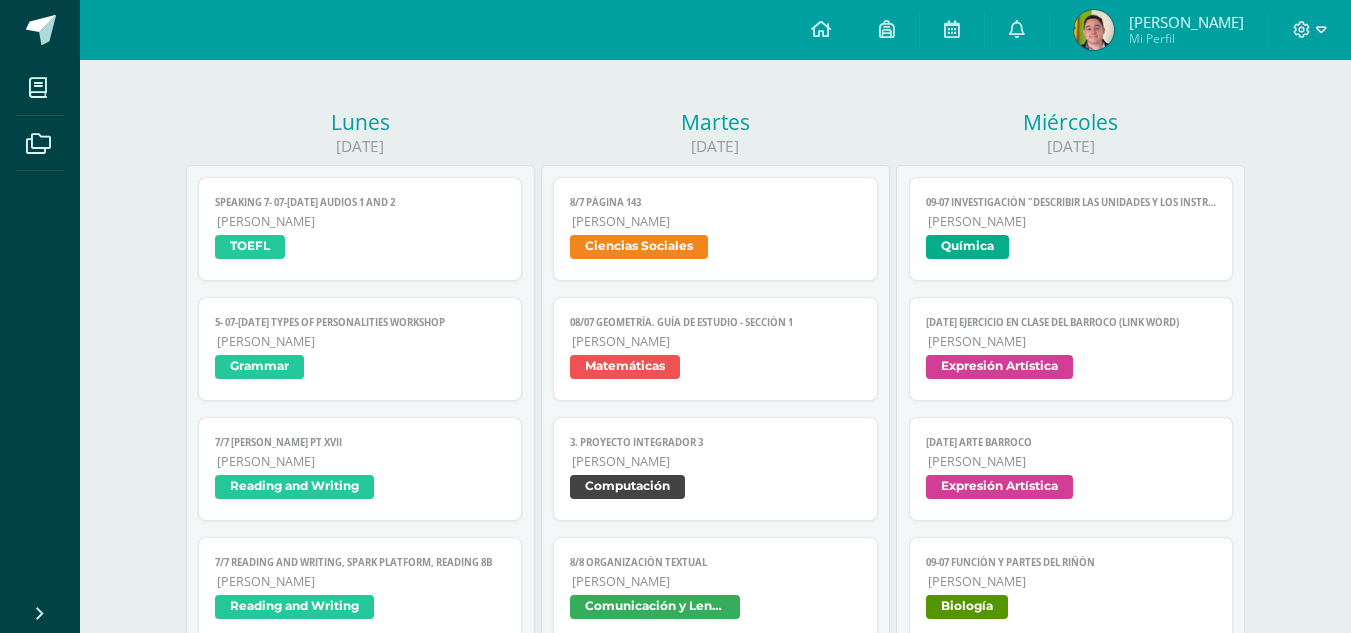 drag, startPoint x: 1331, startPoint y: 2, endPoint x: 808, endPoint y: 110, distance: 534.03467 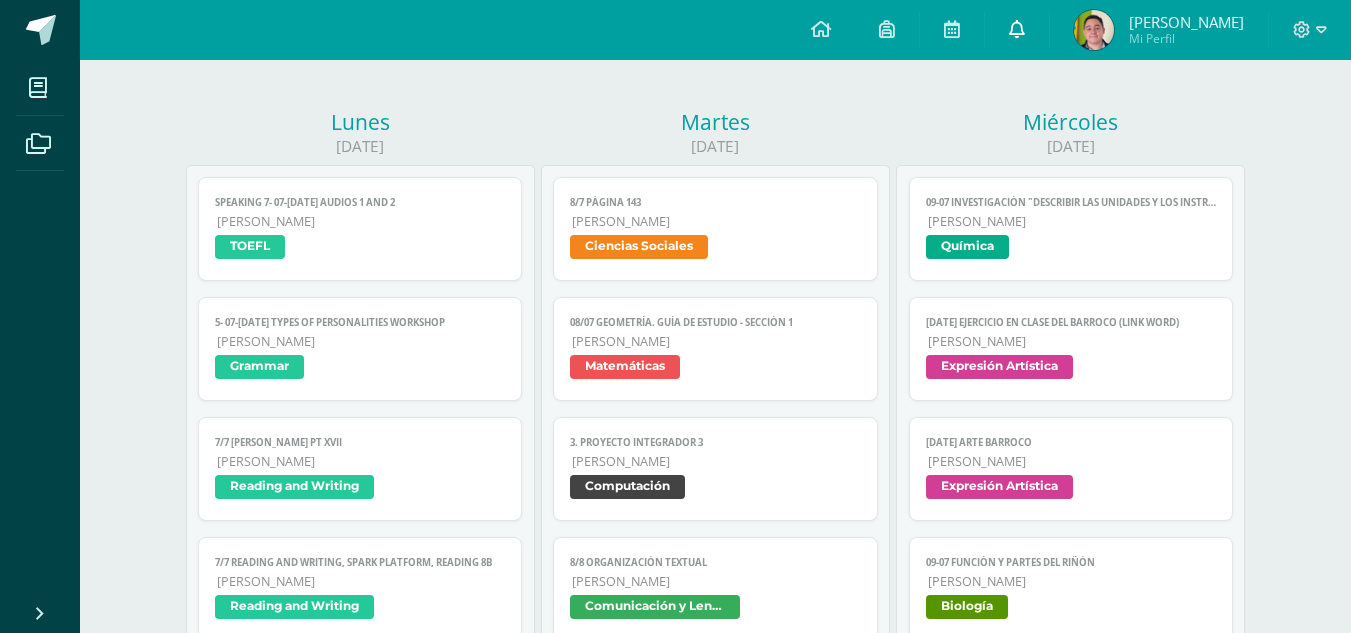 click at bounding box center (1017, 30) 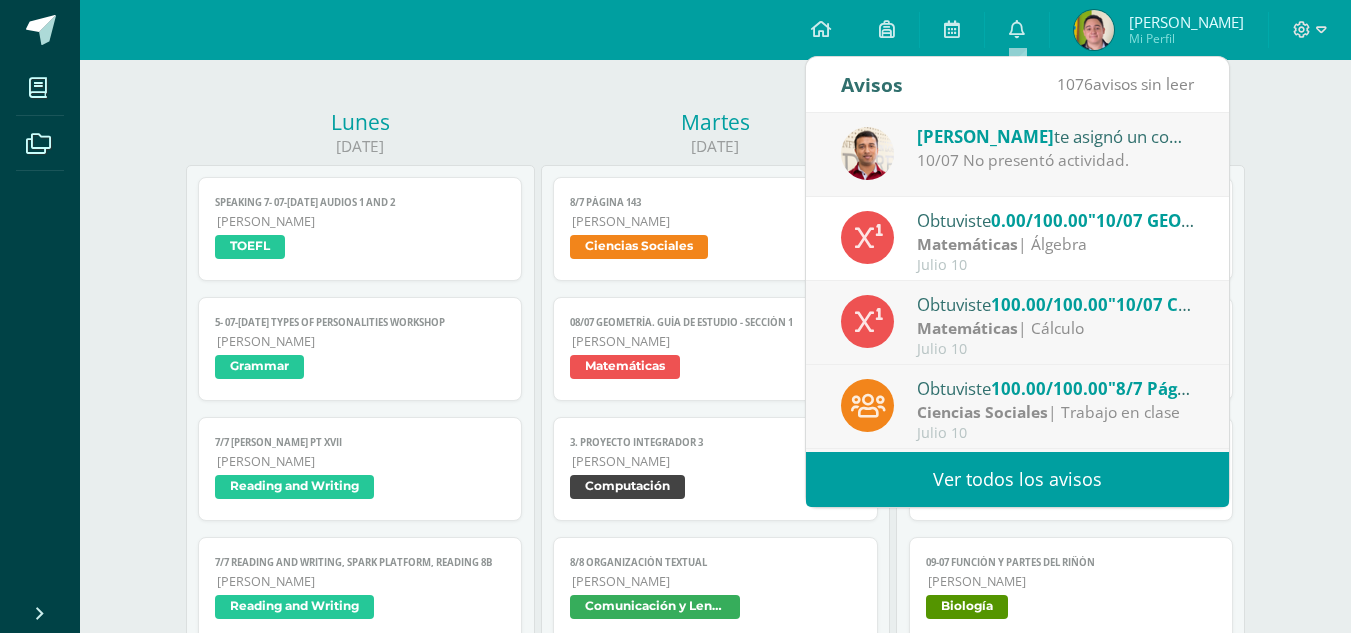click on "0.00/100.00" at bounding box center (1039, 220) 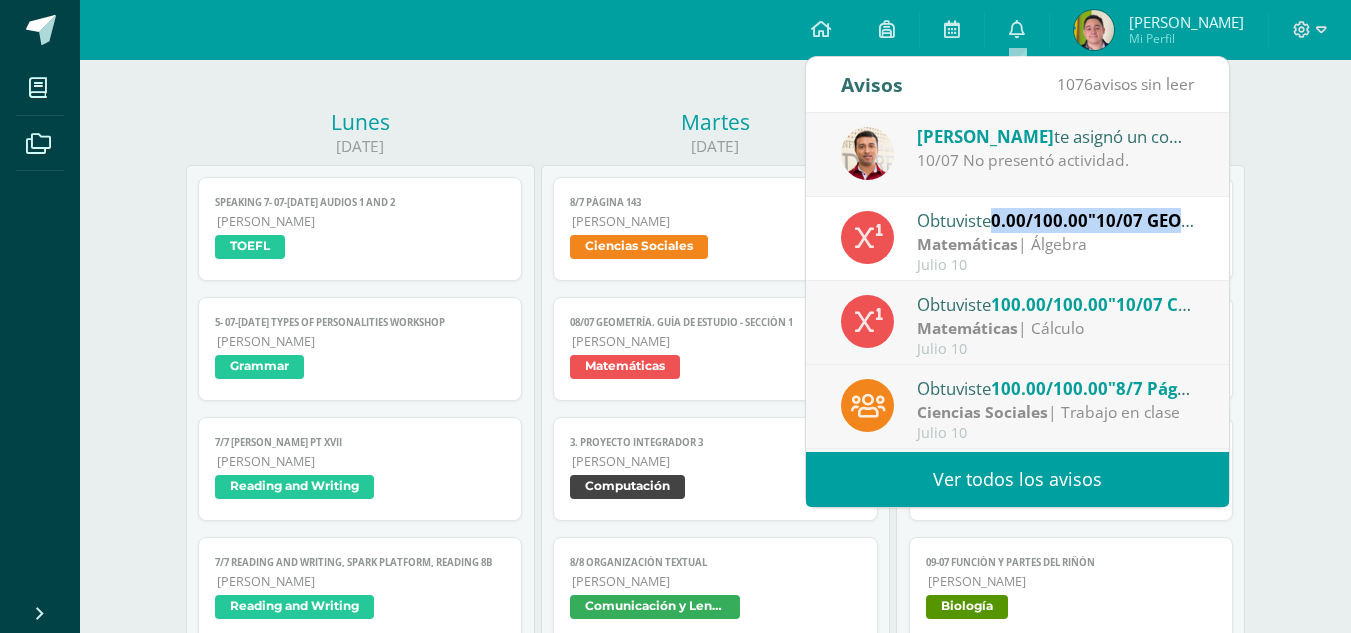 click on "0.00/100.00" at bounding box center [1039, 220] 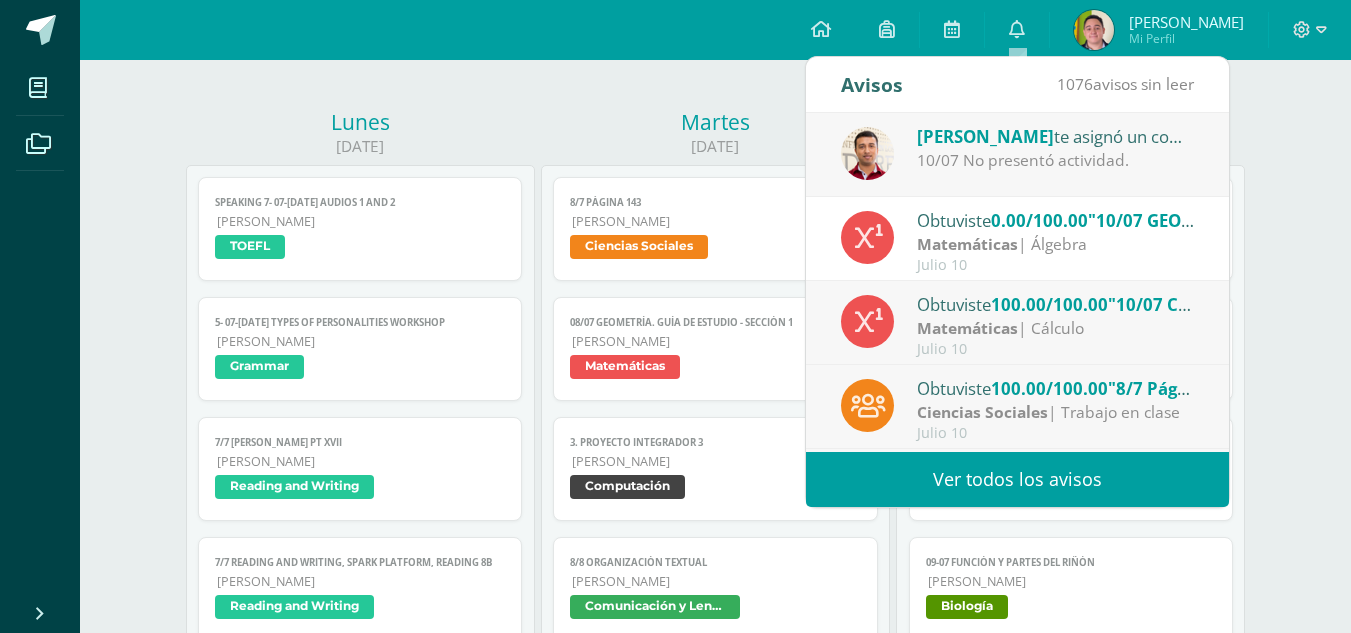 click on "Julio 10" at bounding box center (1056, 265) 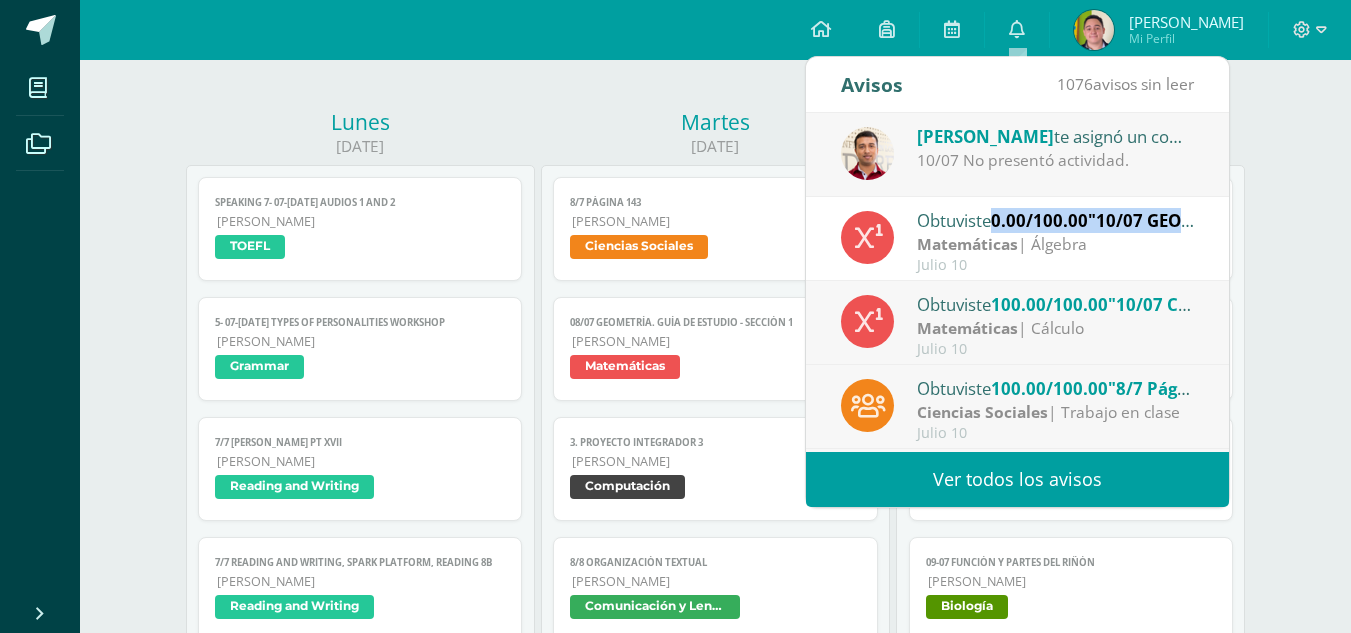 click on "Obtuviste
0.00/100.00  "10/07 GEOMETRÍA. Guía de estudio - Sección 1"
en
Matemáticas" at bounding box center (1056, 220) 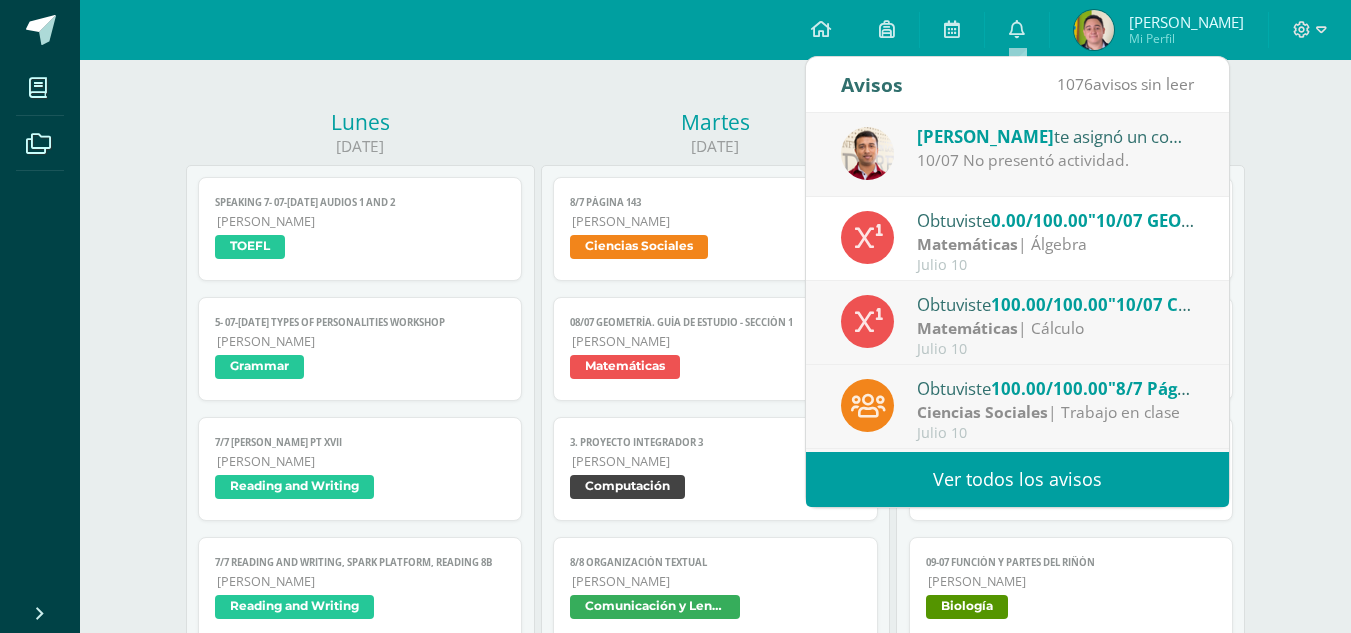 click on "100.00/100.00" at bounding box center (1049, 304) 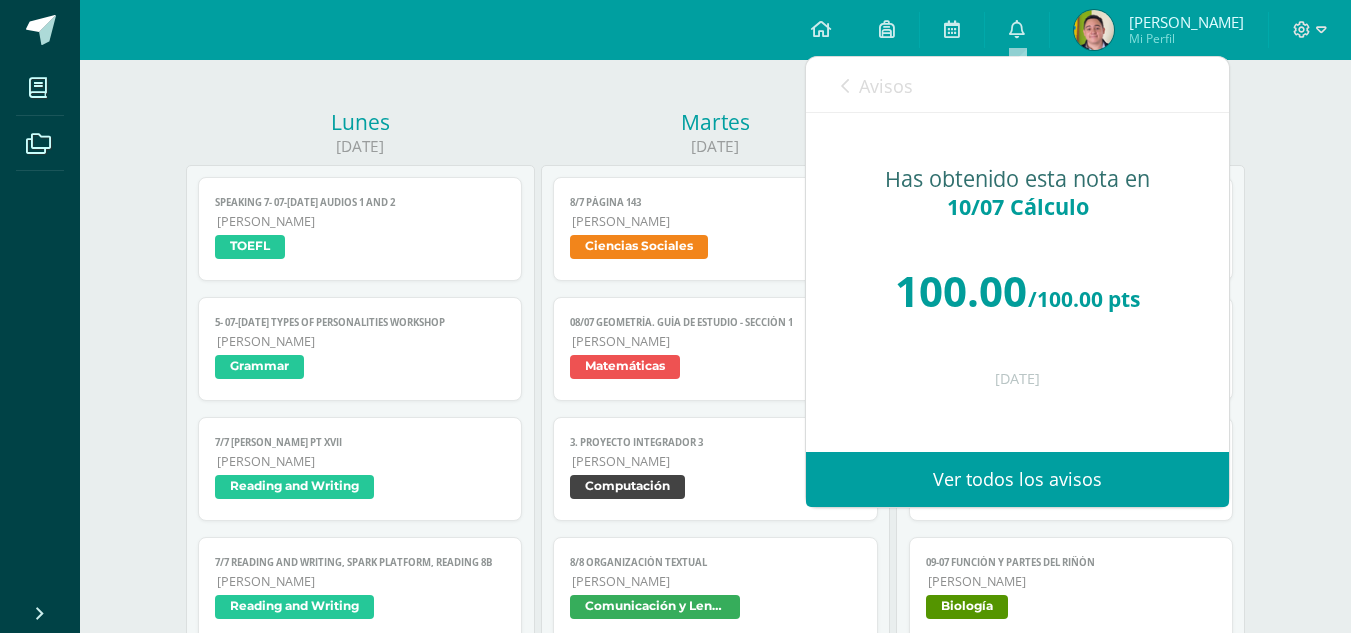 click on "/100.00 pts" at bounding box center [1084, 299] 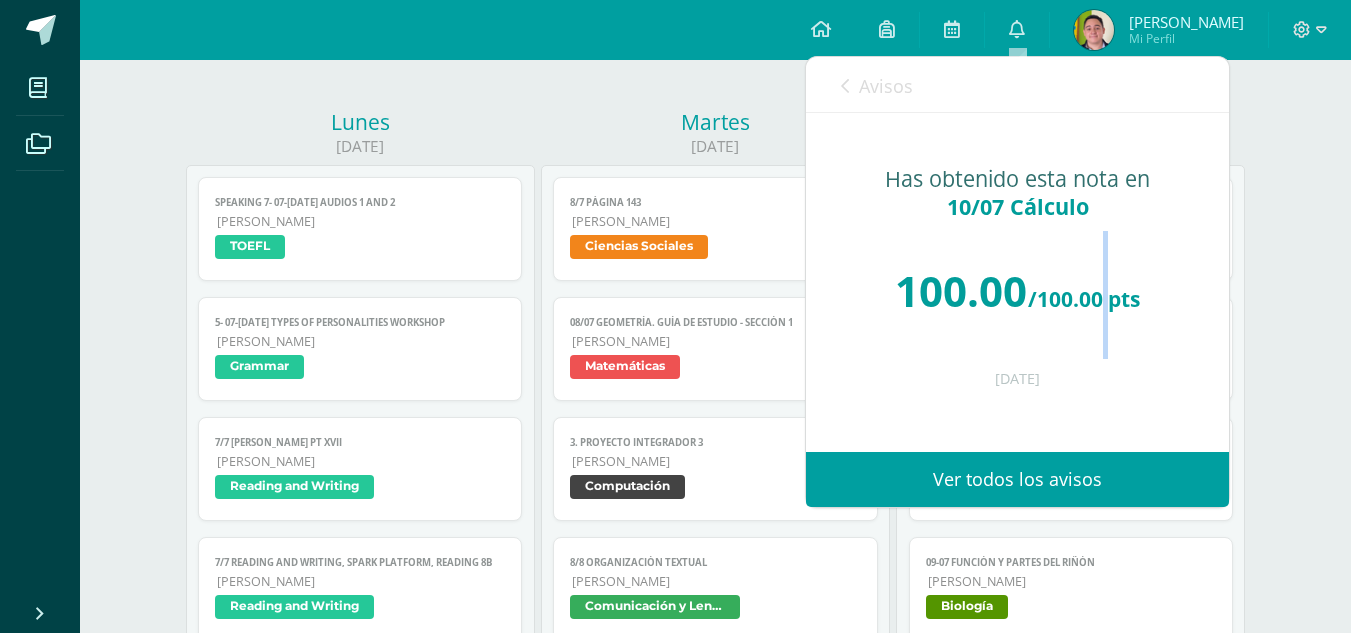 click on "/100.00 pts" at bounding box center [1084, 299] 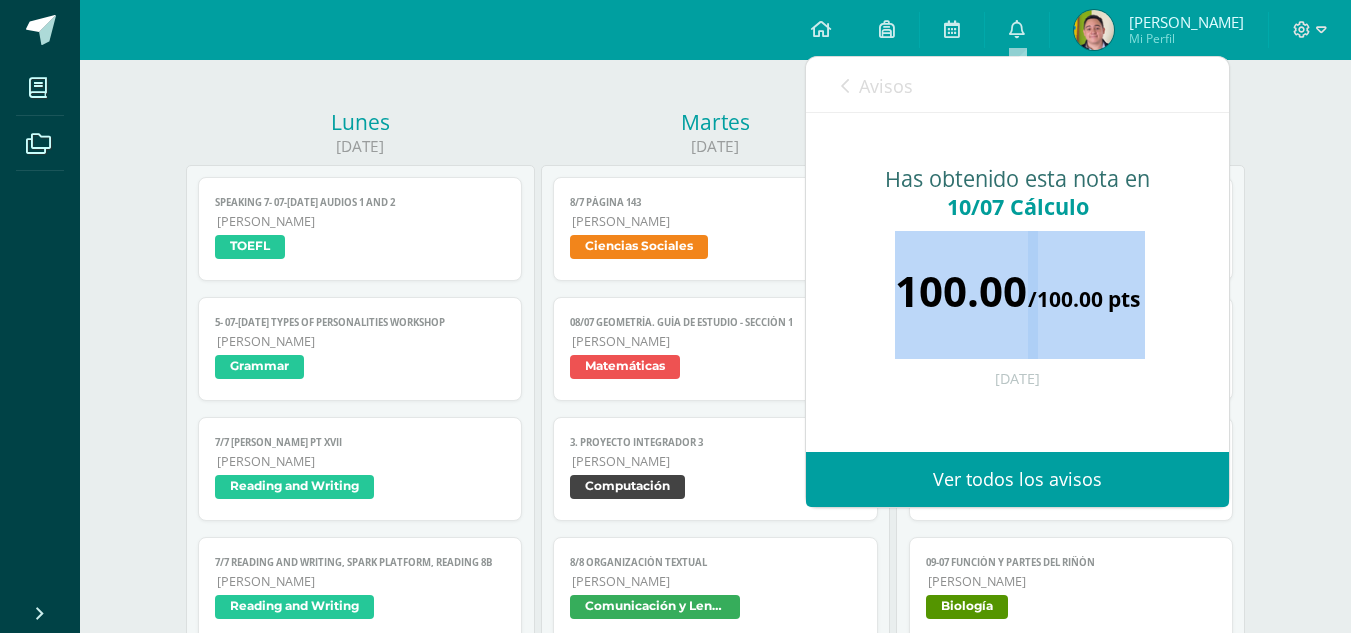 click on "/100.00 pts" at bounding box center (1084, 299) 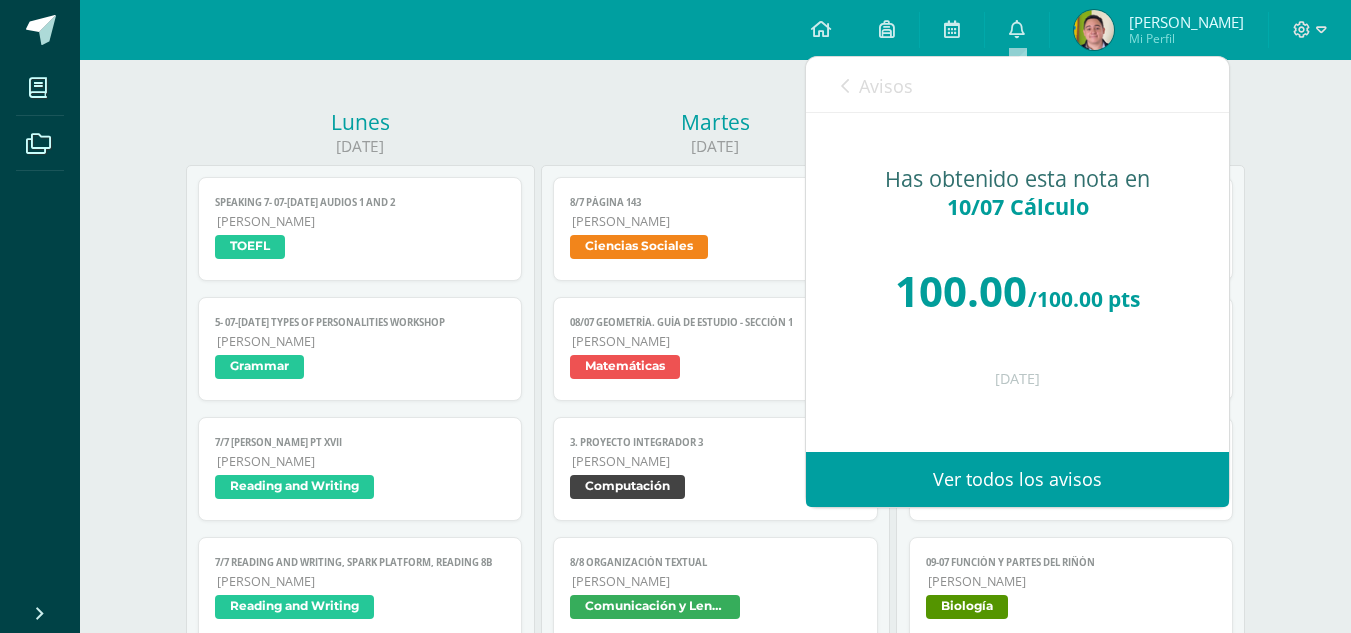 click on "Avisos" at bounding box center (877, 85) 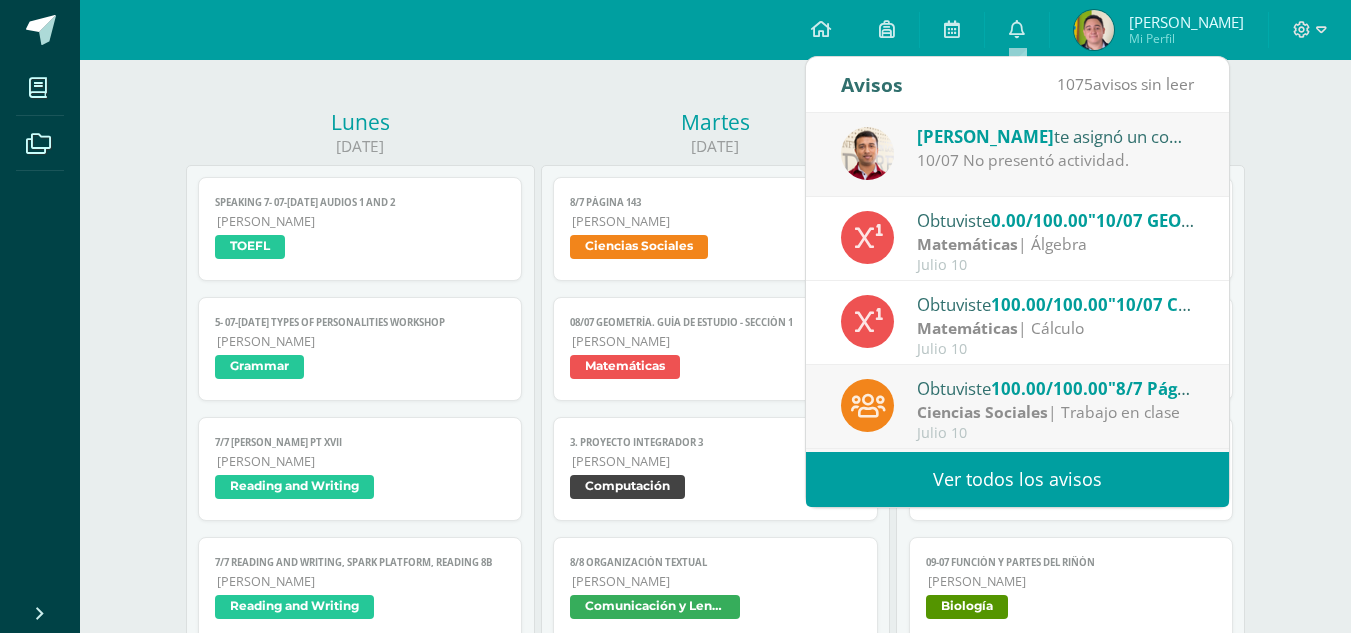 click on "Matemáticas
| Álgebra" at bounding box center [1056, 244] 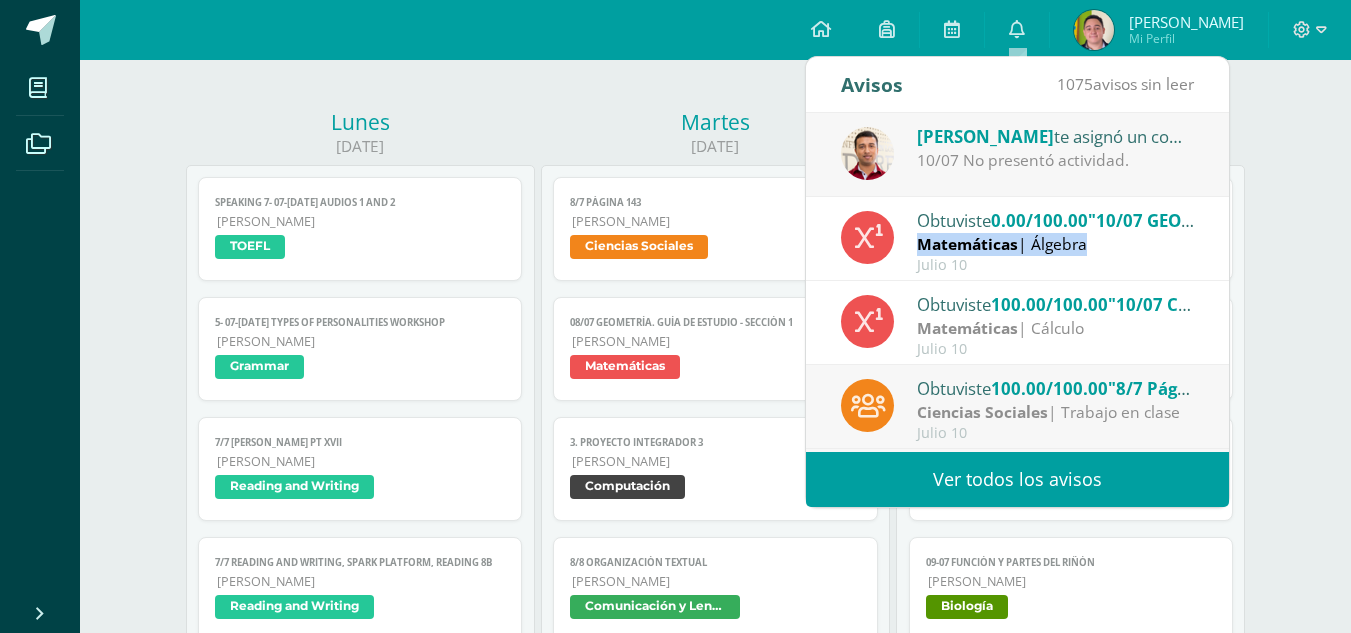 click on "Matemáticas
| Álgebra" at bounding box center [1056, 244] 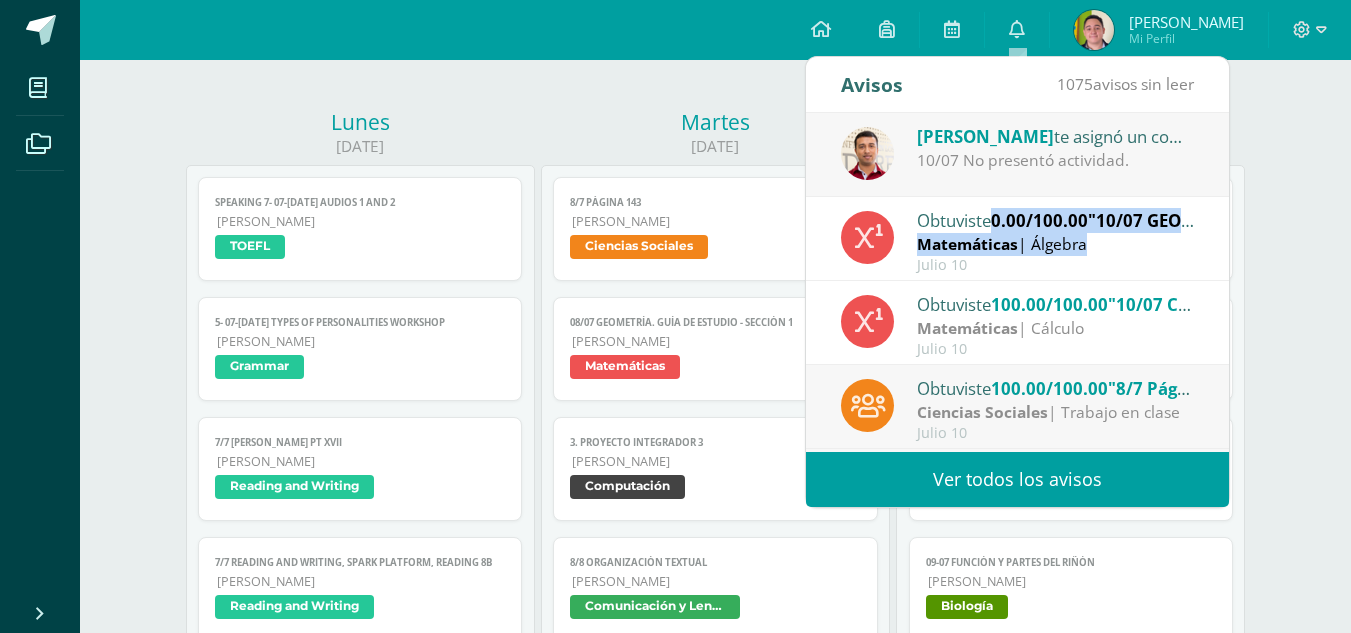 drag, startPoint x: 1099, startPoint y: 253, endPoint x: 1141, endPoint y: 209, distance: 60.827625 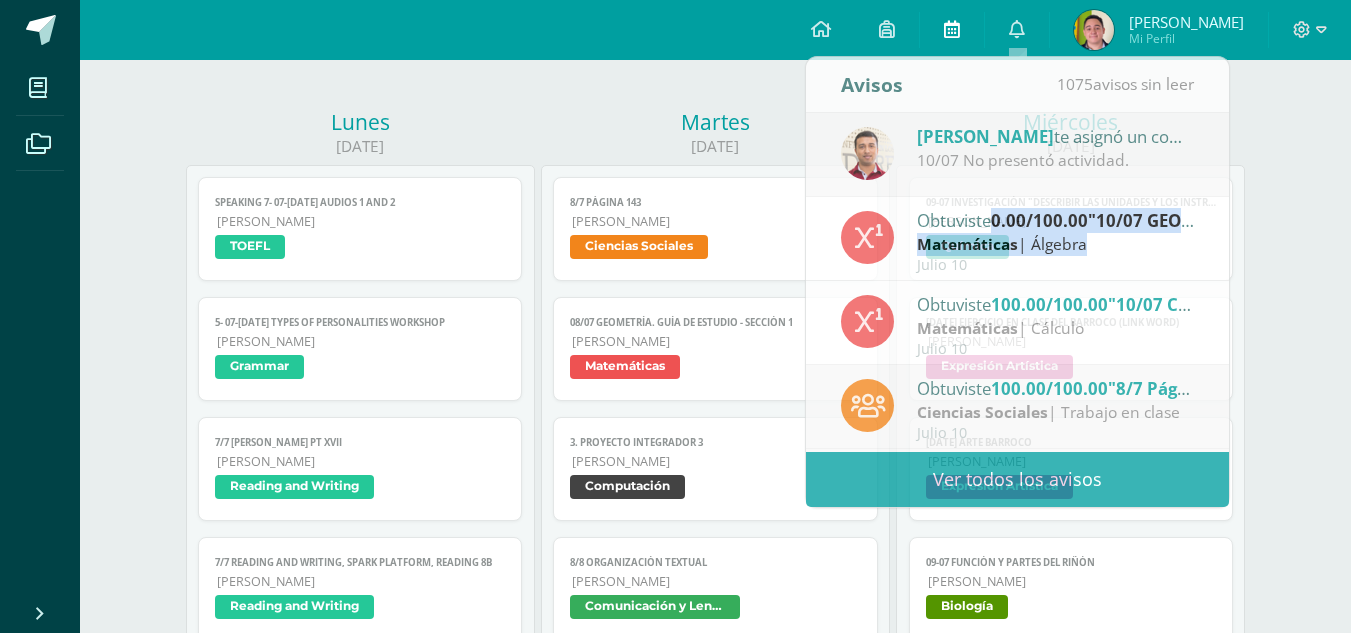 click at bounding box center (952, 30) 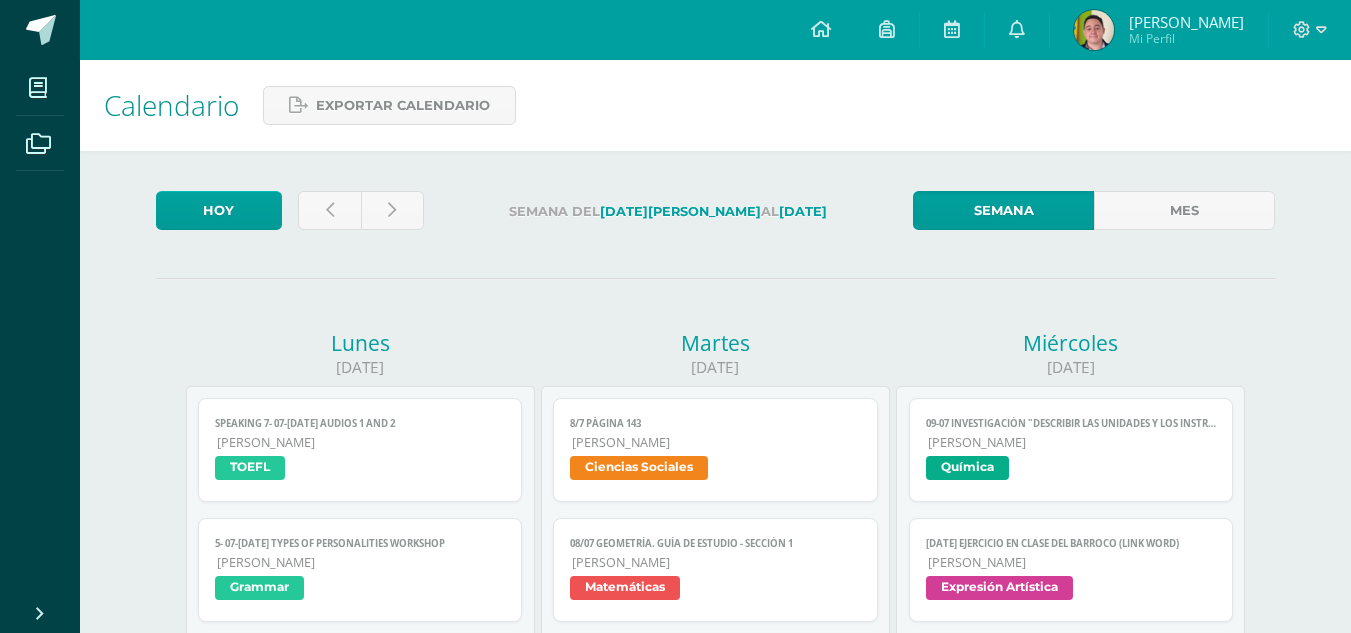 scroll, scrollTop: 0, scrollLeft: 0, axis: both 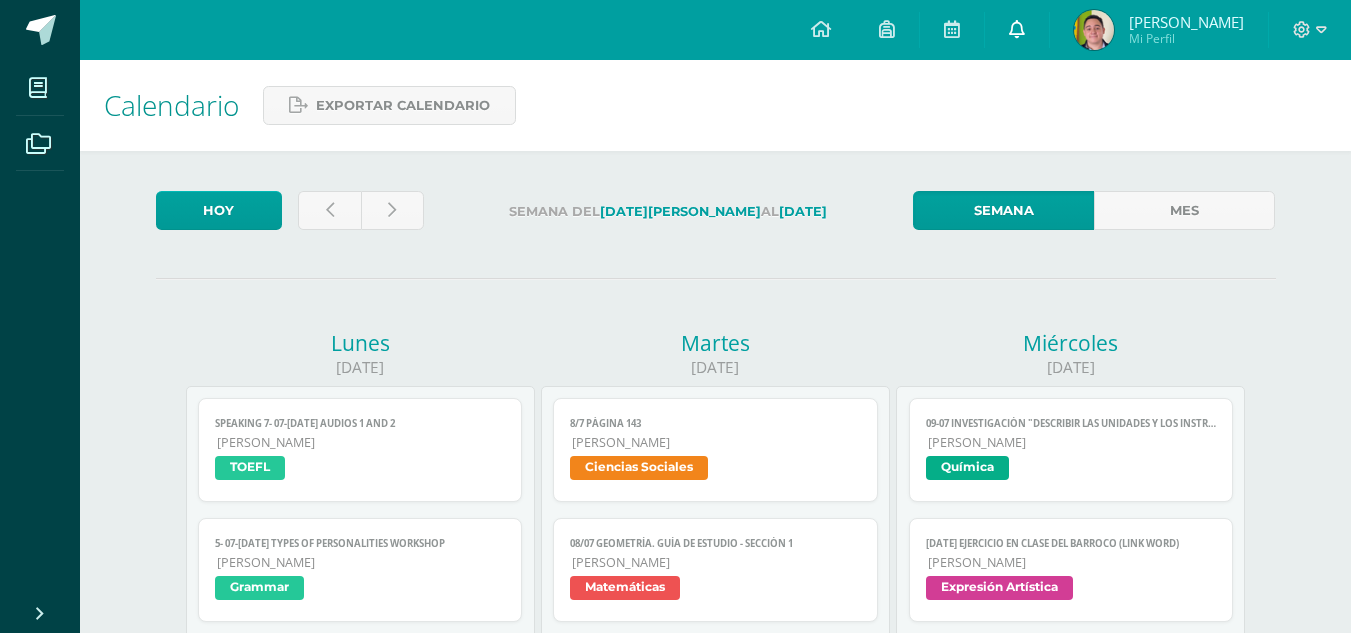 click at bounding box center (1017, 30) 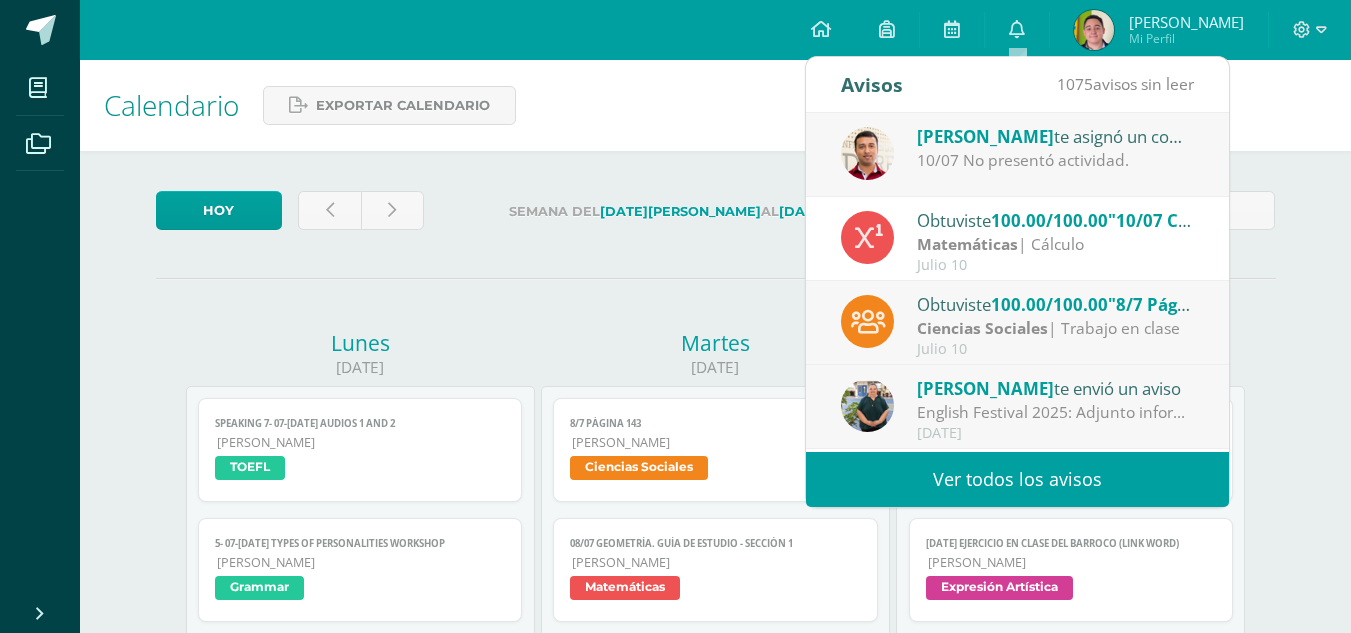 click on "10/07 No presentó actividad." at bounding box center (1056, 160) 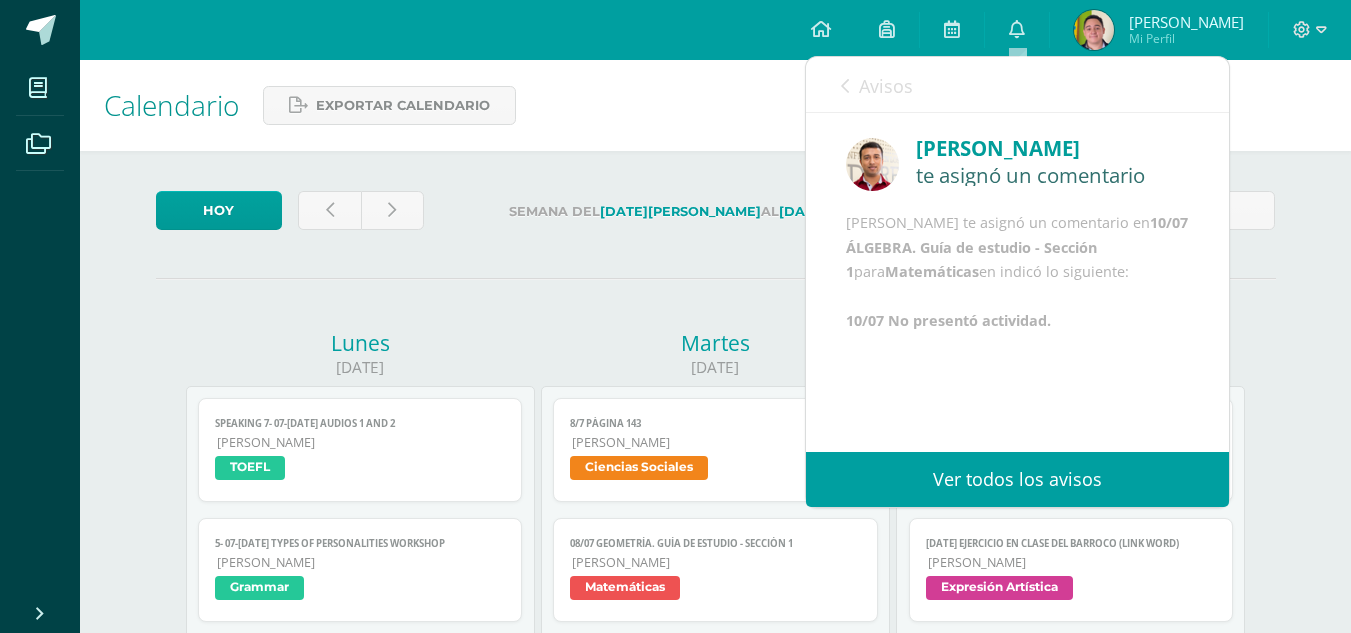 click on "Avisos" at bounding box center (877, 85) 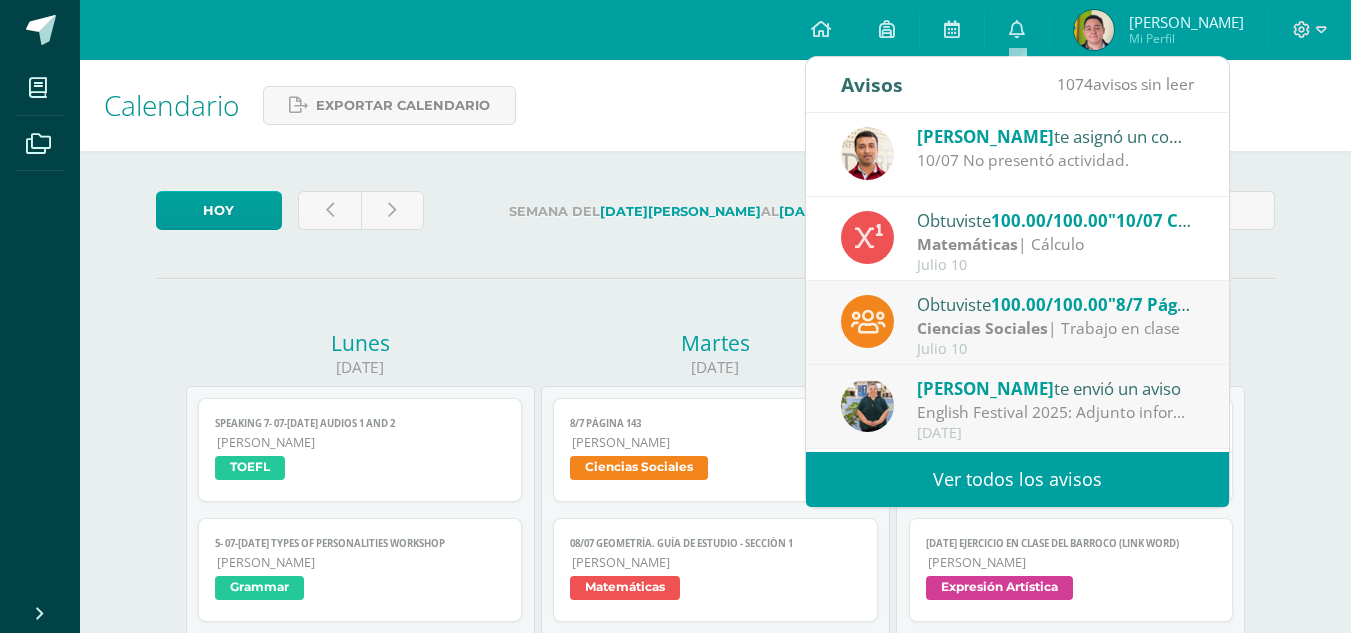 click on "Matemáticas
| Cálculo" at bounding box center (1056, 244) 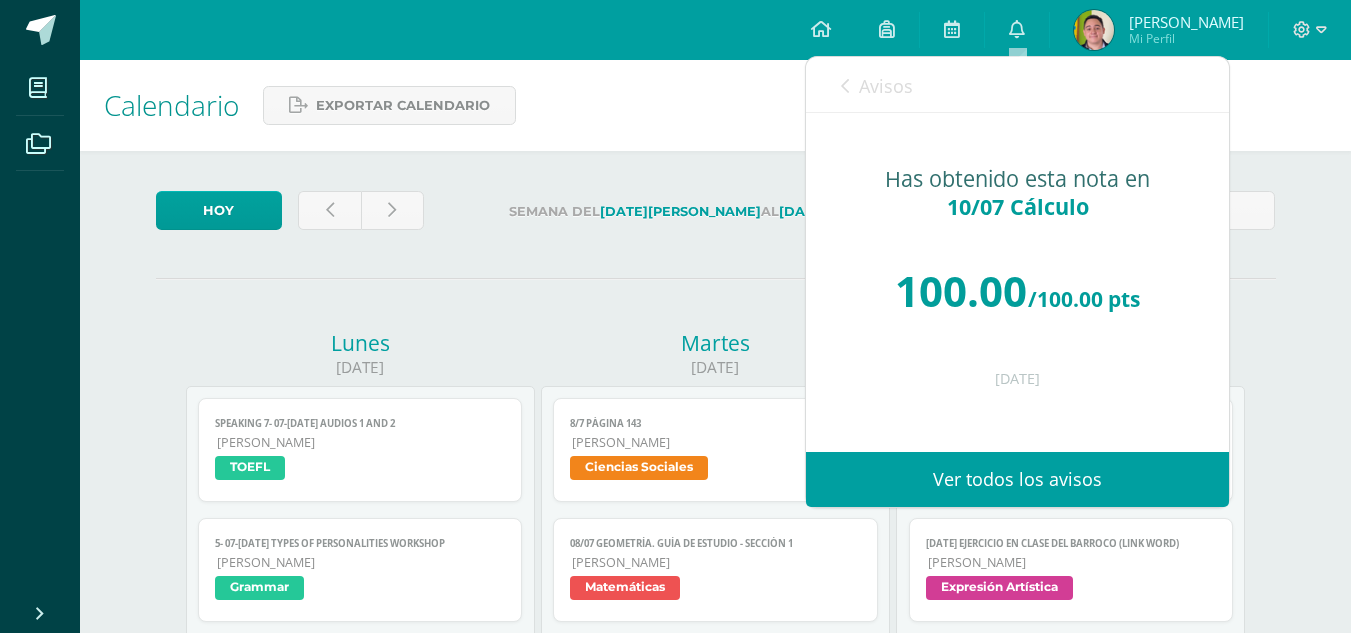 click on "Avisos" at bounding box center [886, 86] 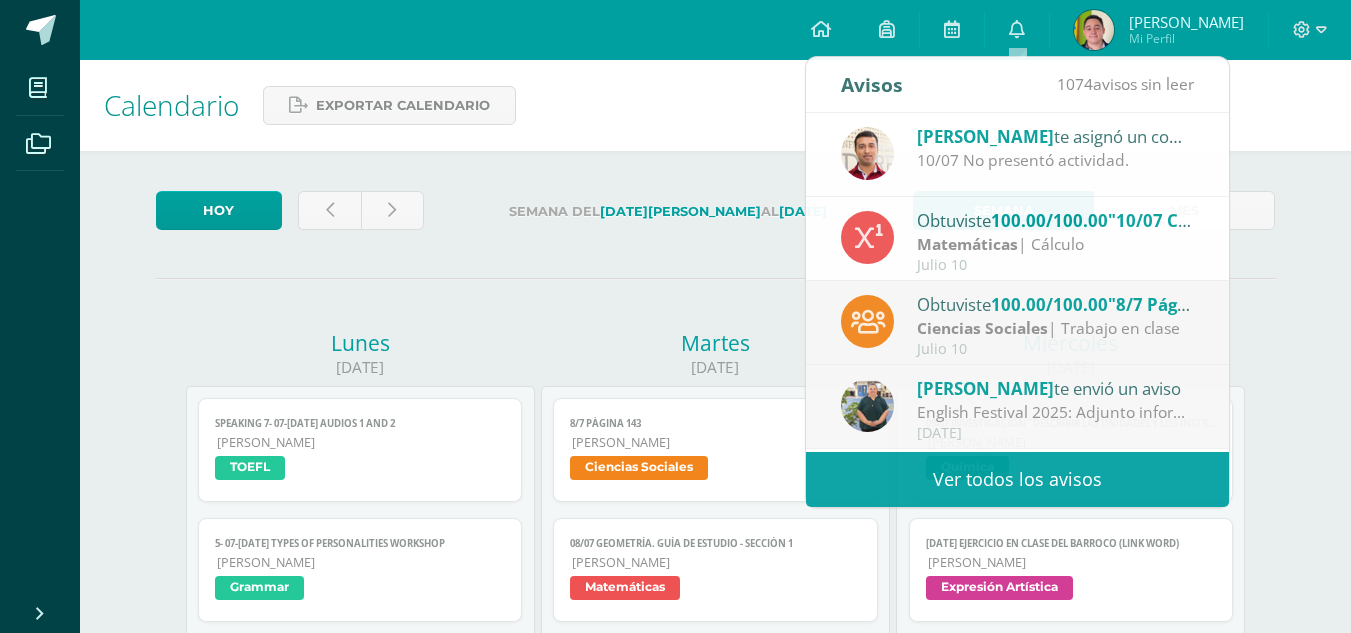 click on "Semana
Mes" at bounding box center [1094, 215] 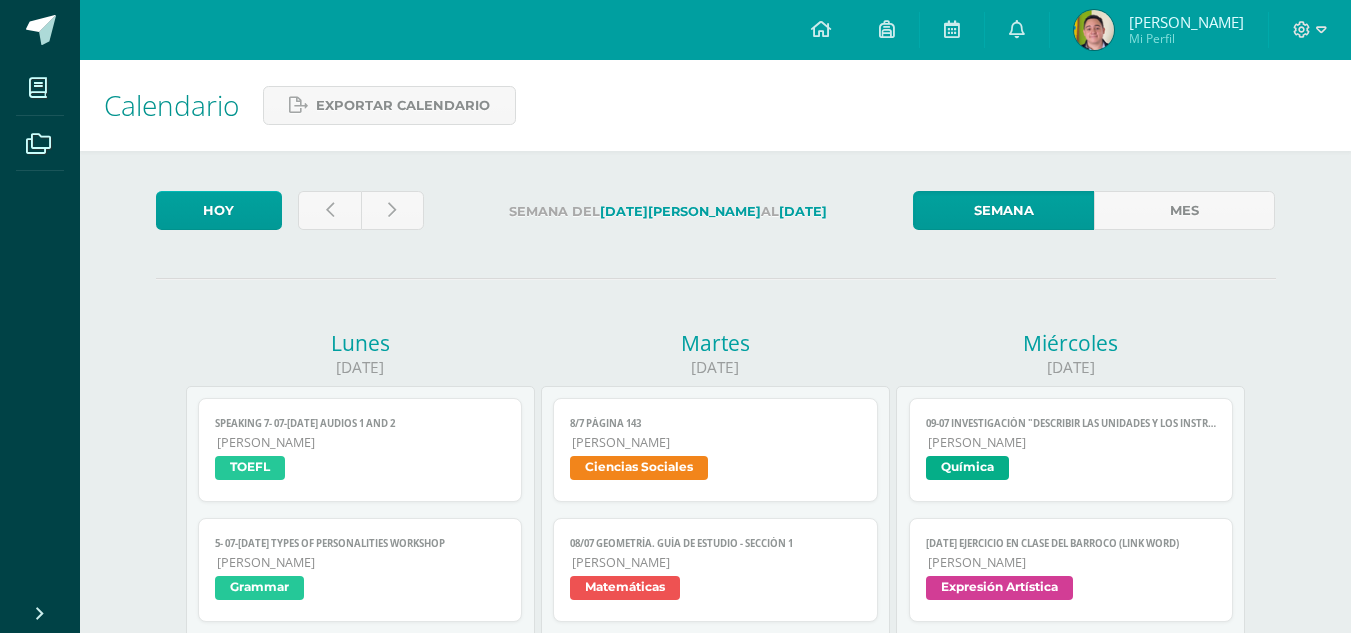 click on "[PERSON_NAME]" at bounding box center (1186, 22) 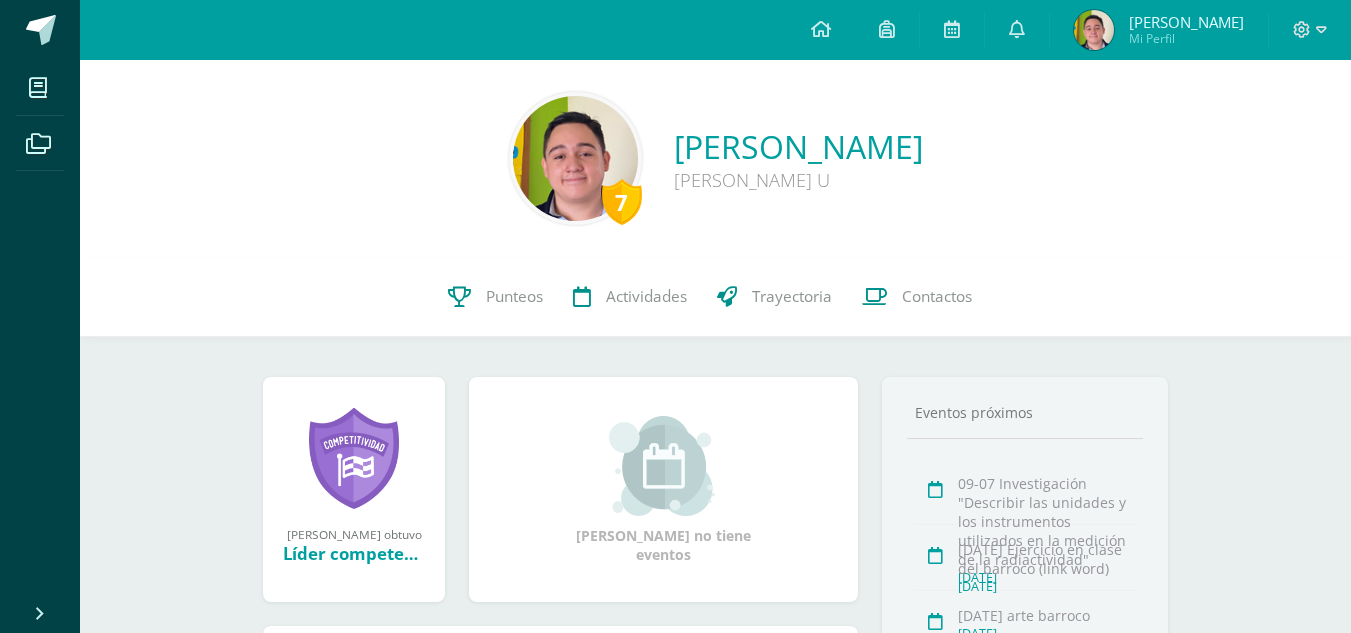 scroll, scrollTop: 0, scrollLeft: 0, axis: both 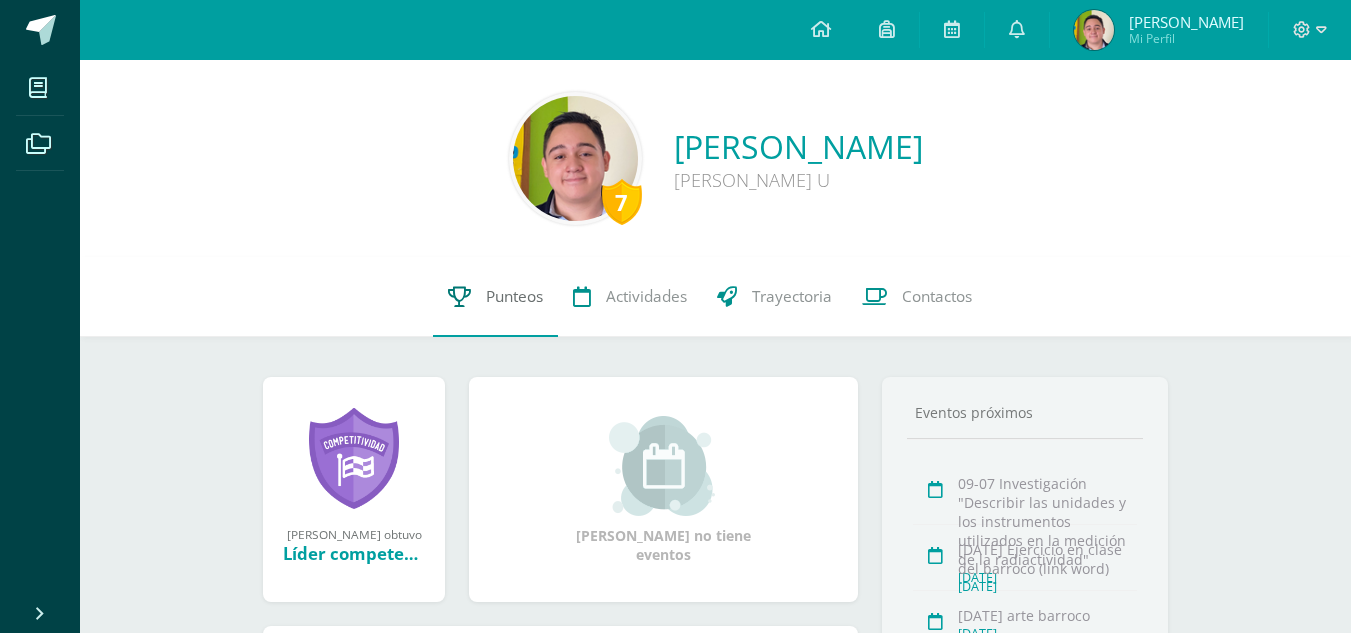 click on "Punteos" at bounding box center (495, 297) 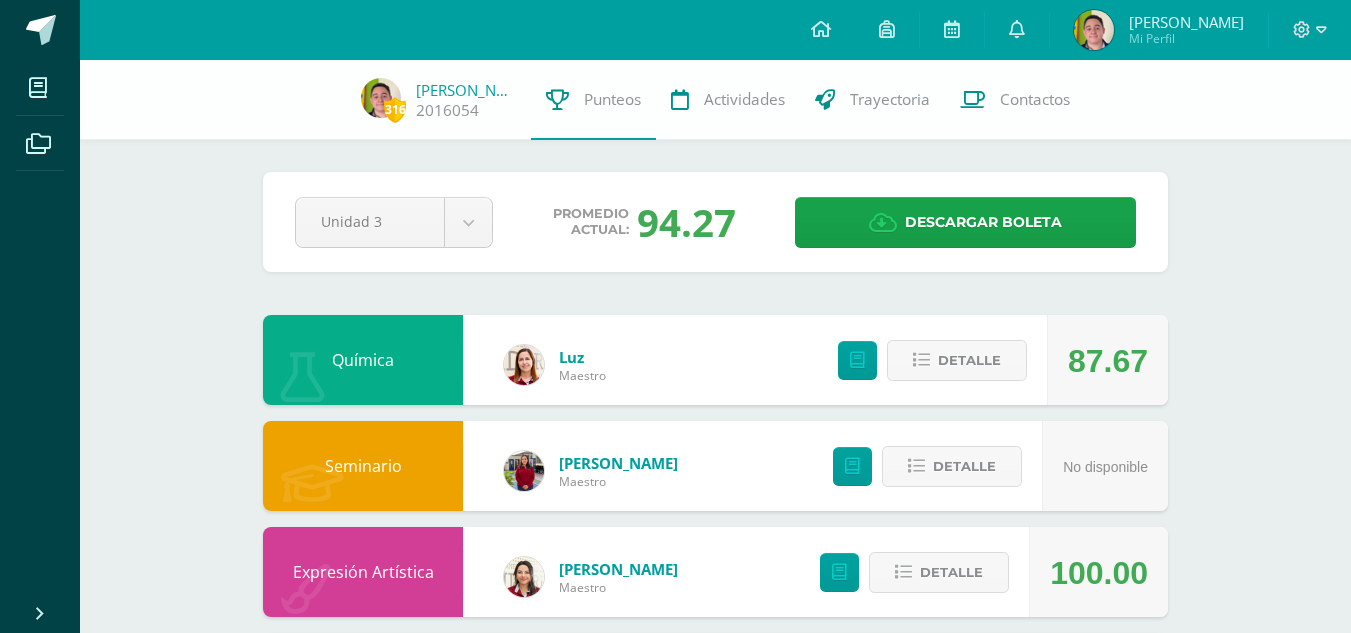 scroll, scrollTop: 0, scrollLeft: 0, axis: both 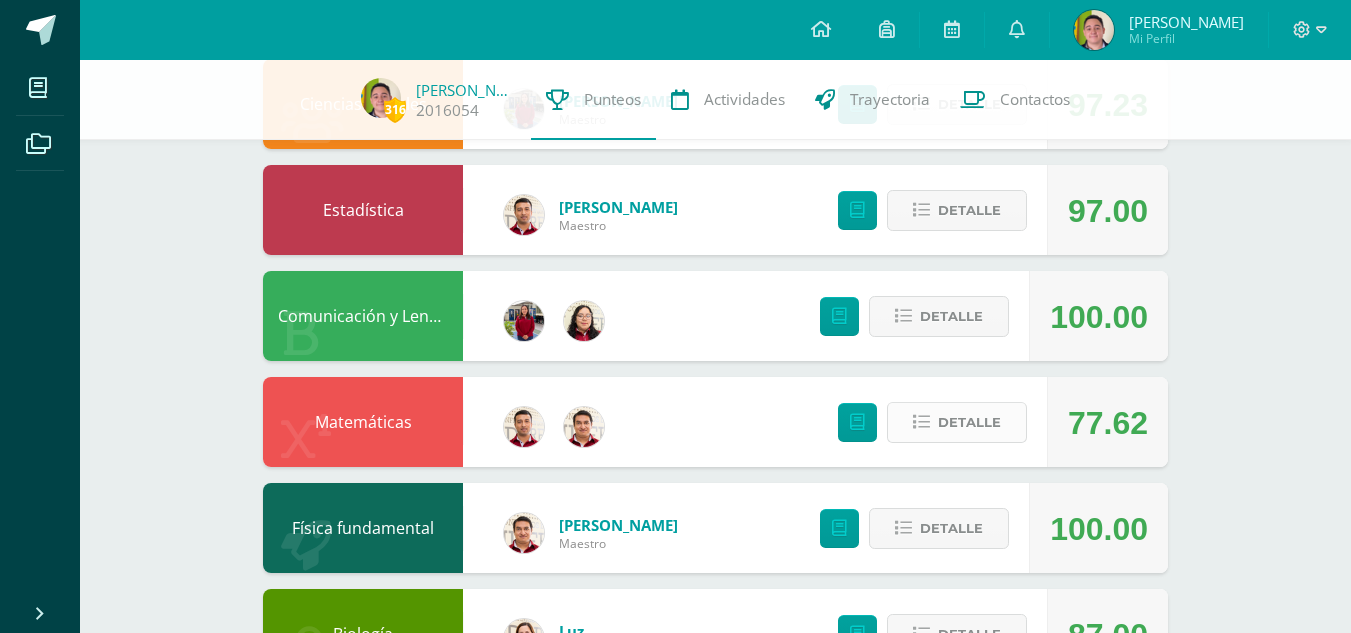 click on "Detalle" at bounding box center [969, 422] 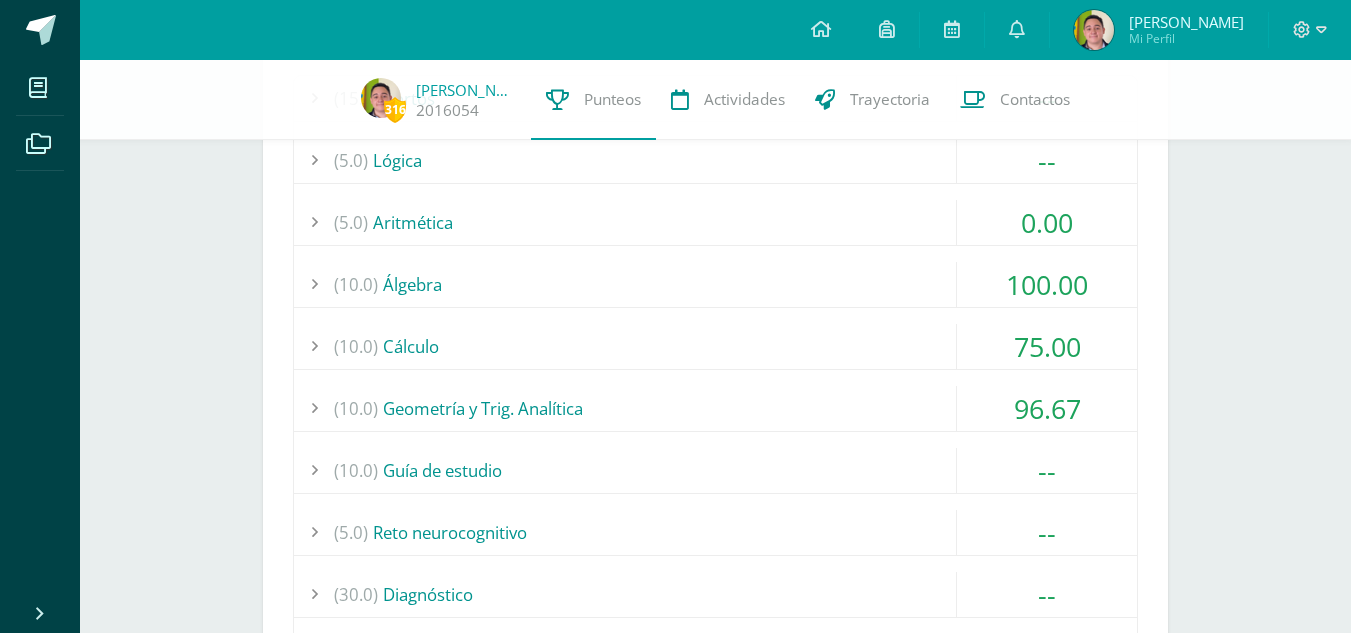 scroll, scrollTop: 1091, scrollLeft: 0, axis: vertical 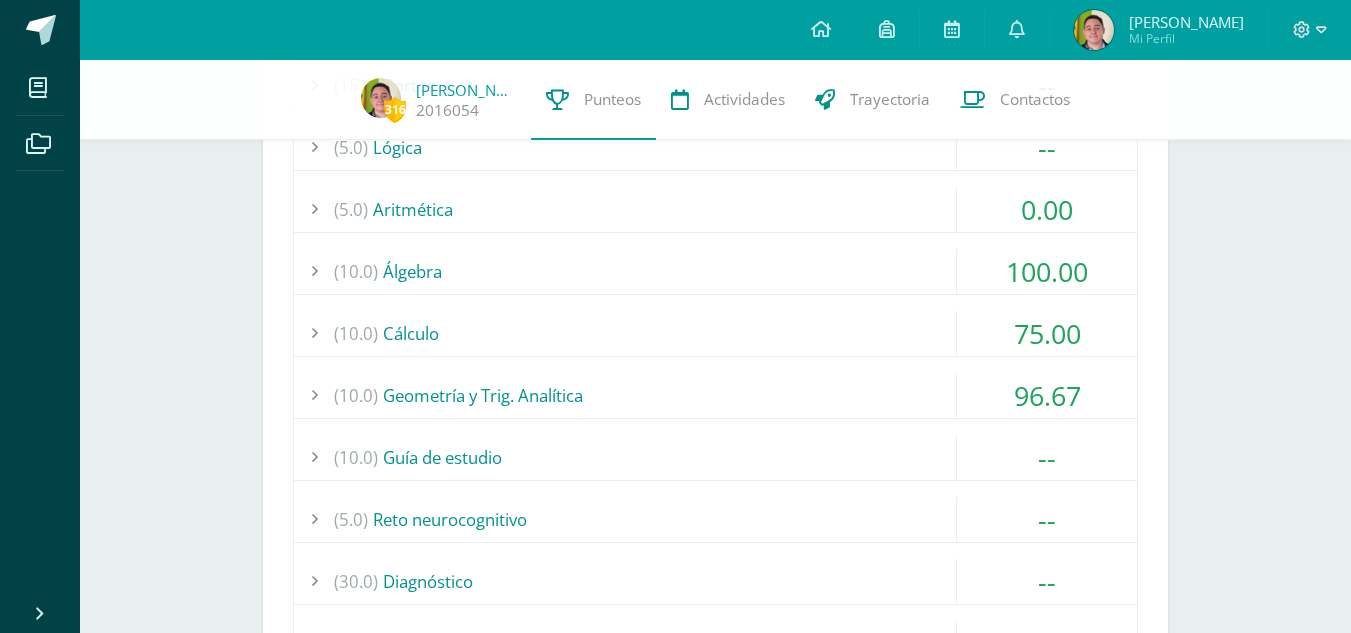 click on "75.00" at bounding box center [1047, 333] 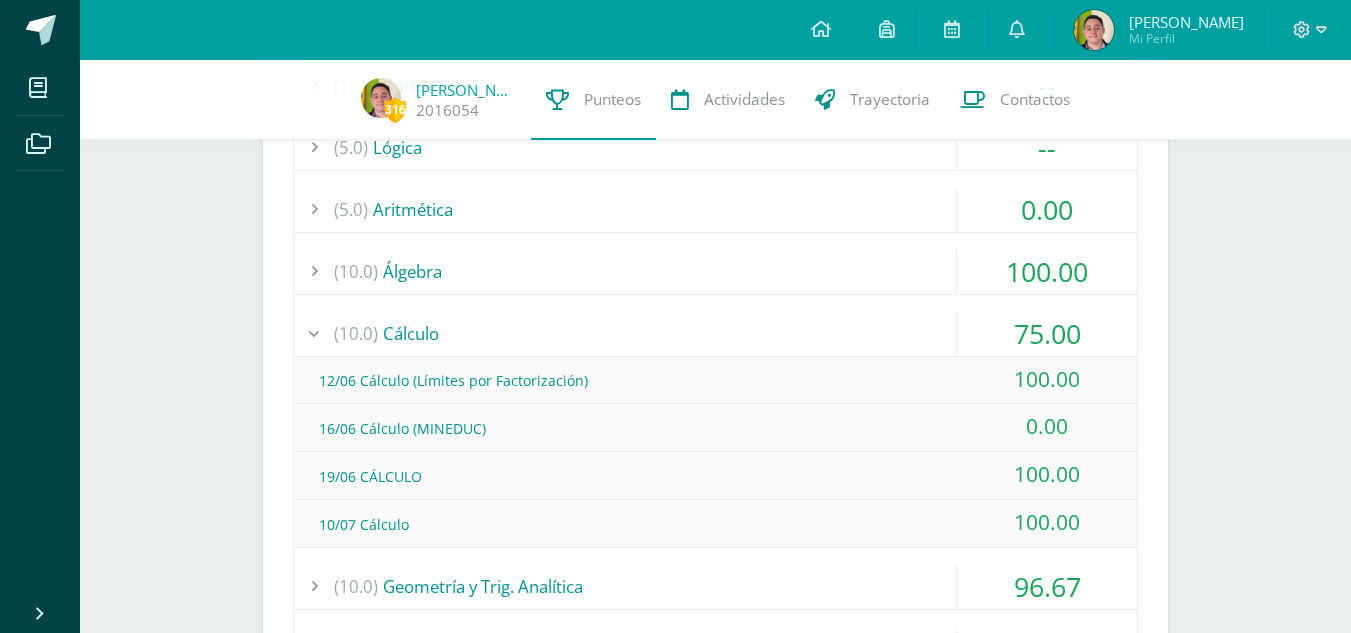 click on "75.00" at bounding box center [1047, 333] 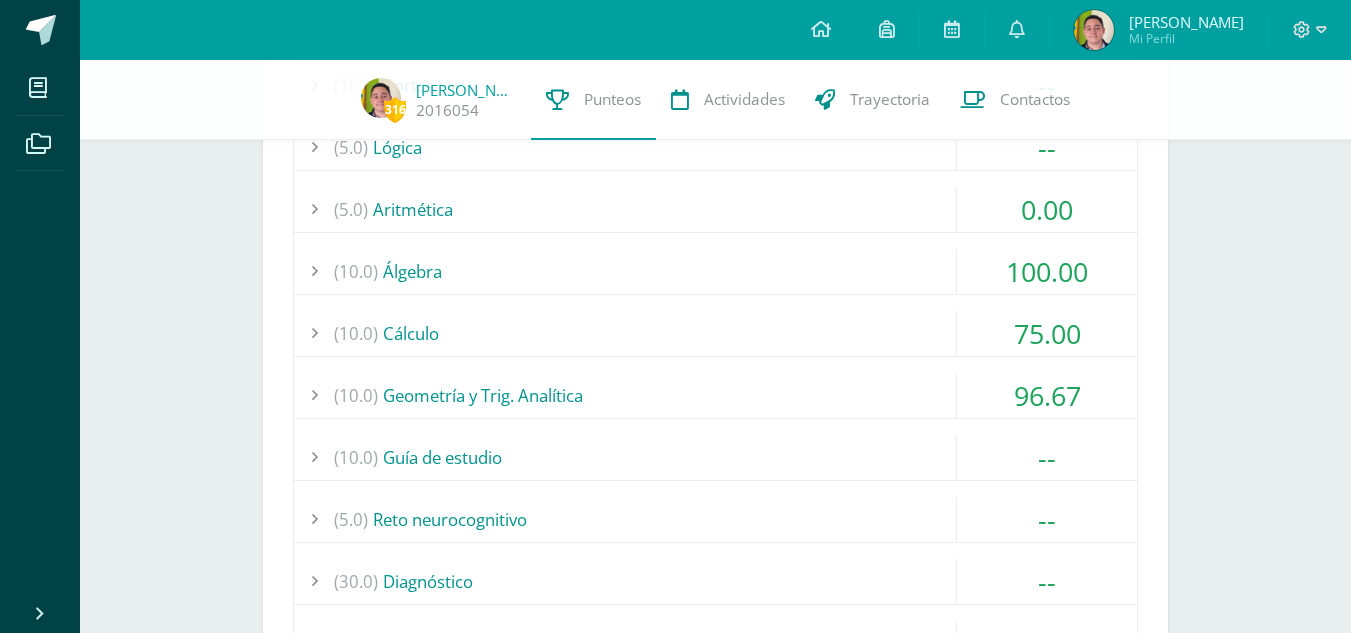 click on "96.67" at bounding box center [1047, 395] 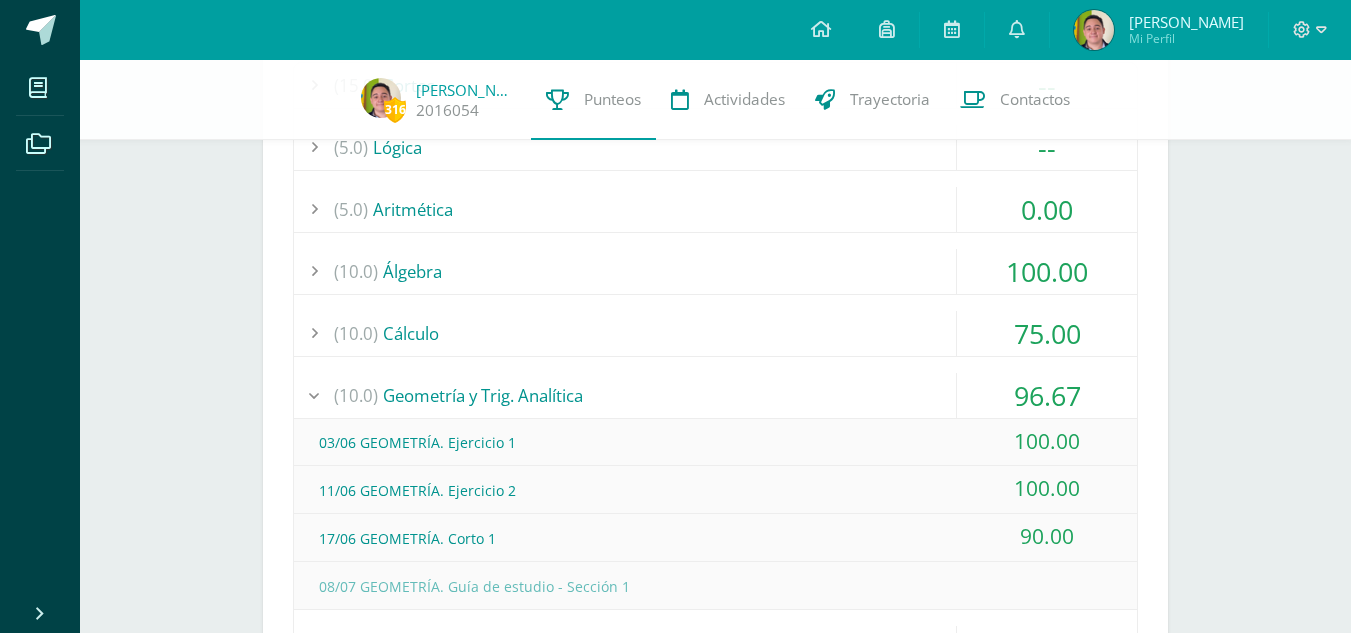 click on "96.67" at bounding box center (1047, 395) 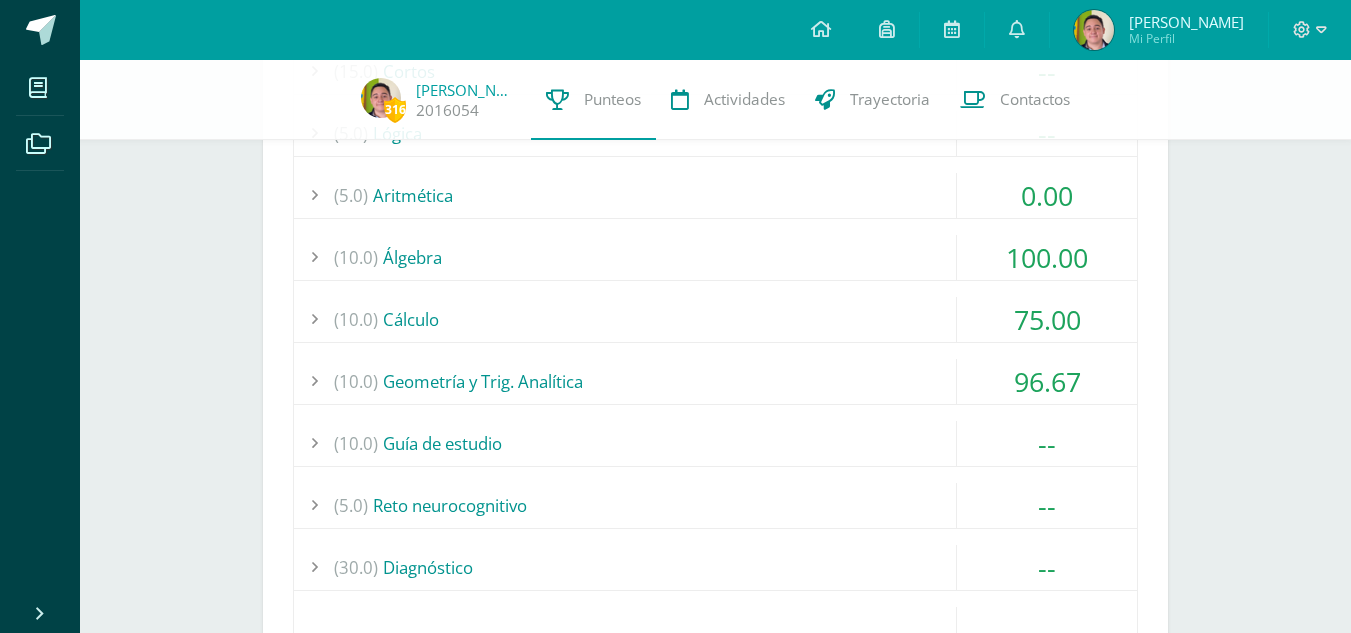 scroll, scrollTop: 950, scrollLeft: 0, axis: vertical 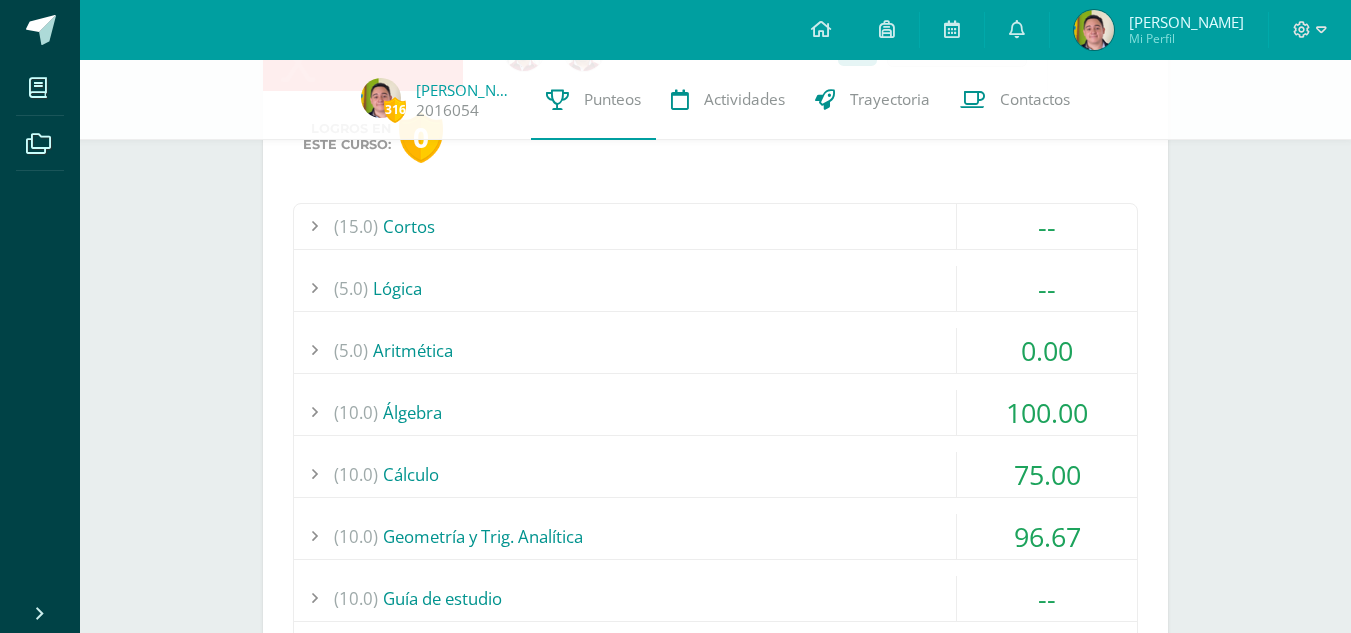 click on "75.00" at bounding box center [1047, 474] 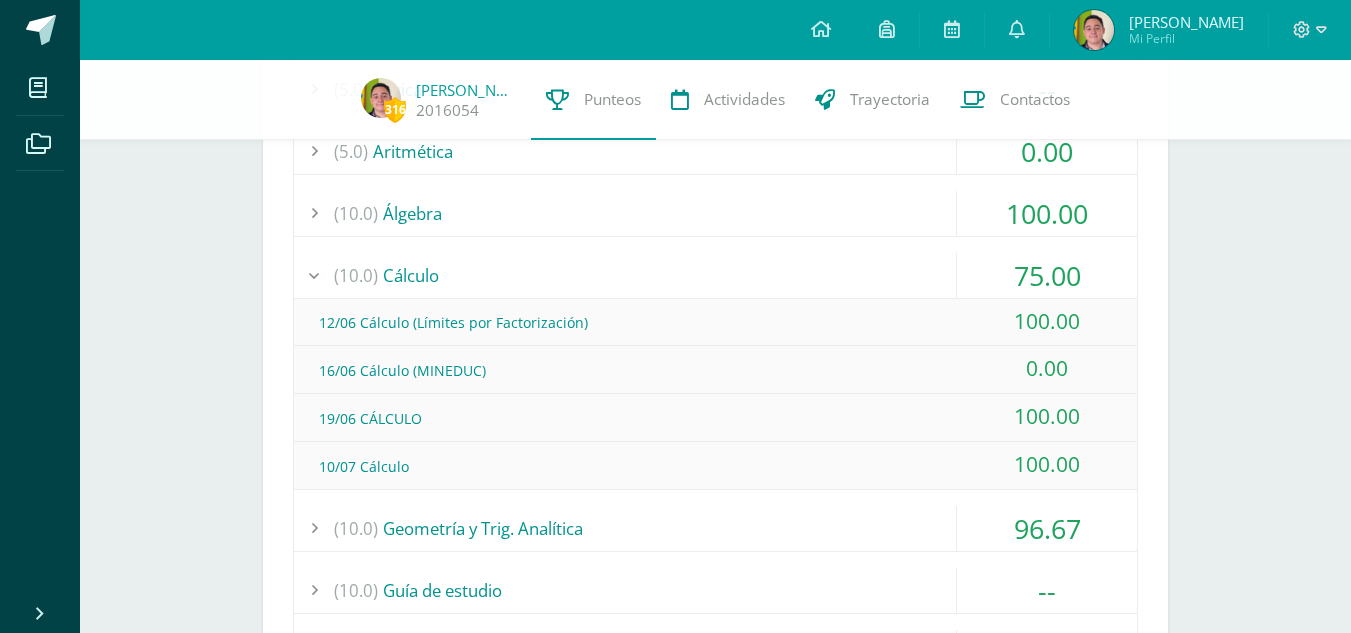 scroll, scrollTop: 1135, scrollLeft: 0, axis: vertical 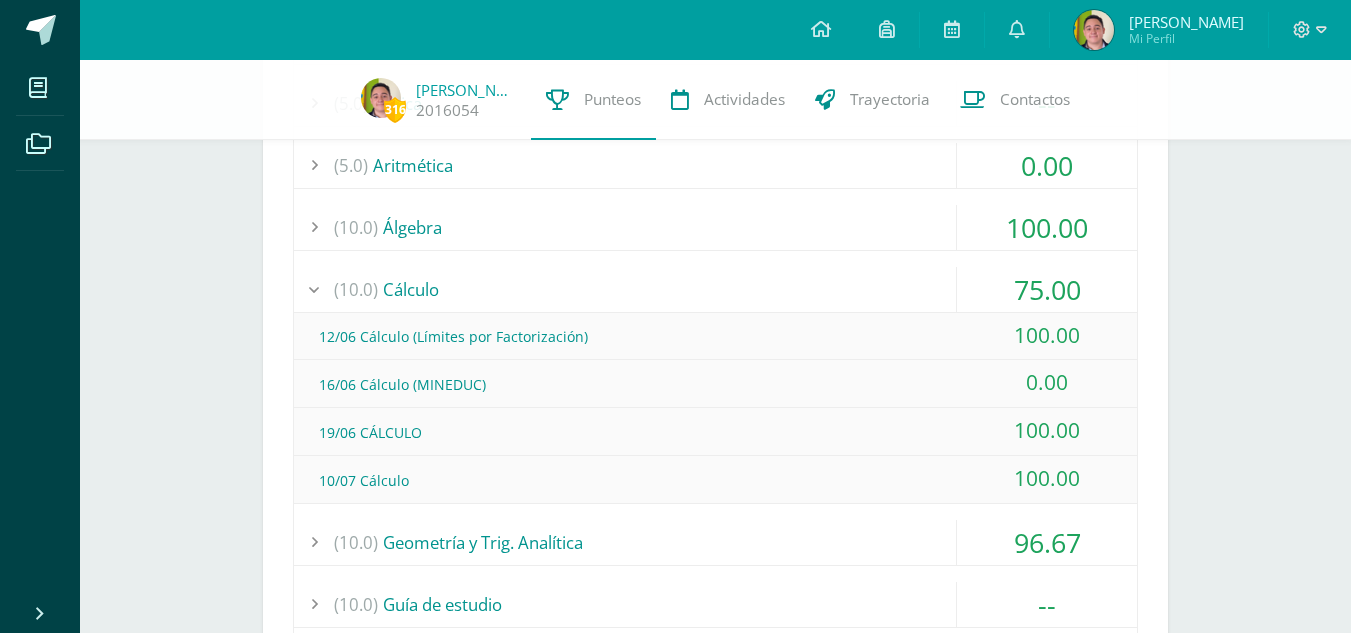 click on "75.00" at bounding box center (1047, 289) 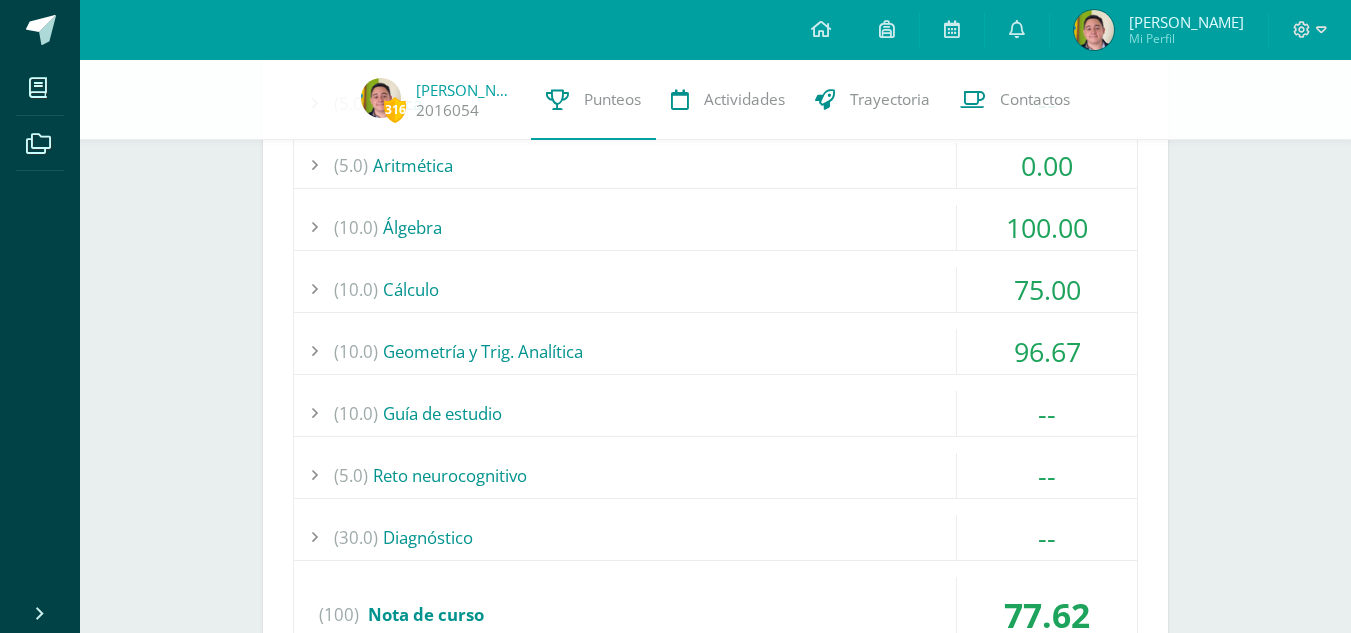 click on "100.00" at bounding box center [1047, 227] 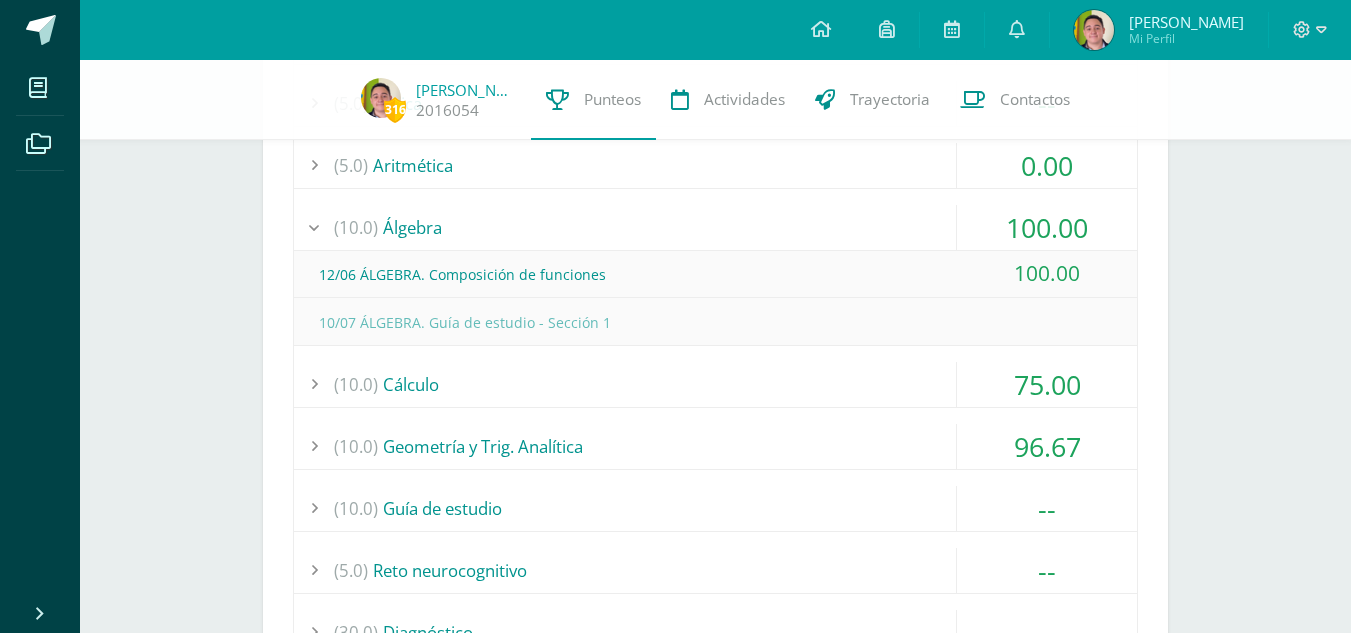 click on "100.00" at bounding box center [1047, 227] 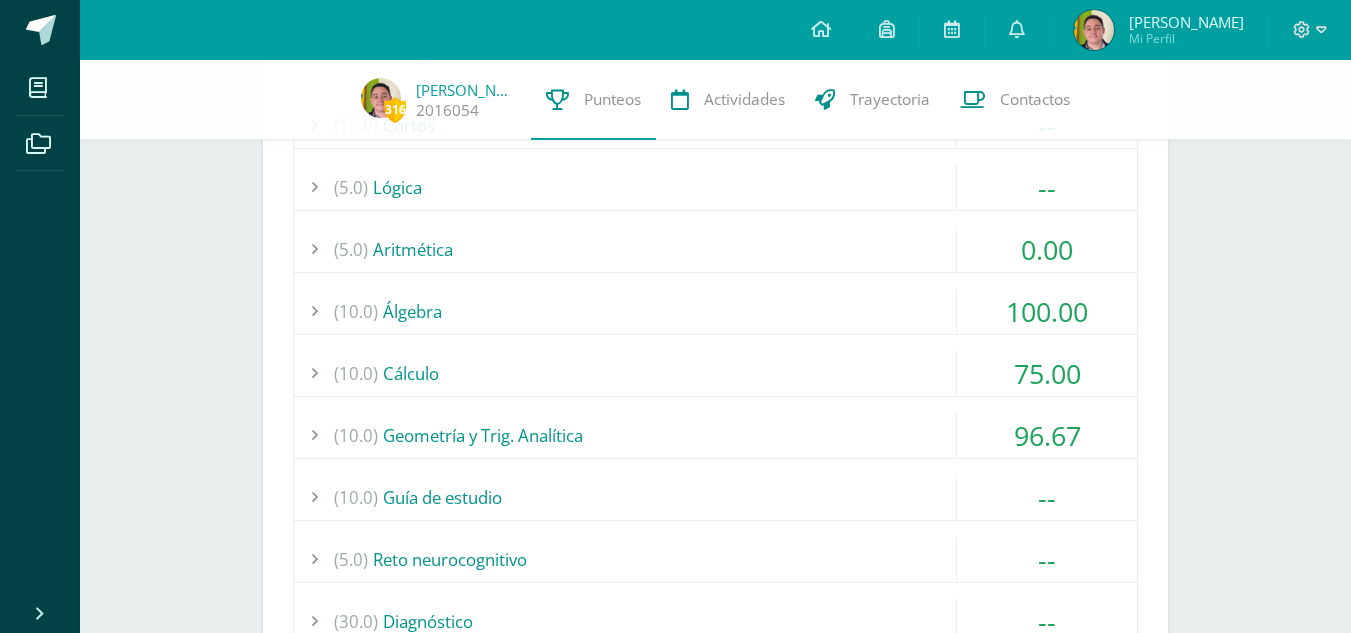 scroll, scrollTop: 1108, scrollLeft: 0, axis: vertical 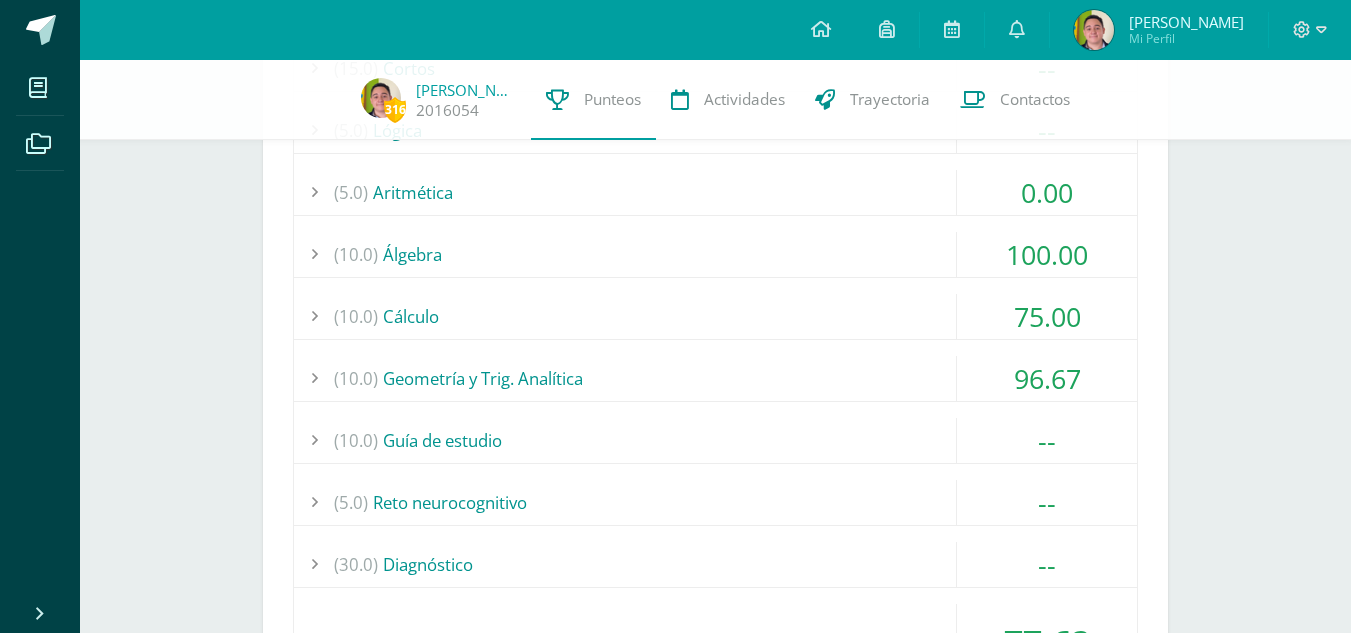 click on "96.67" at bounding box center (1047, 378) 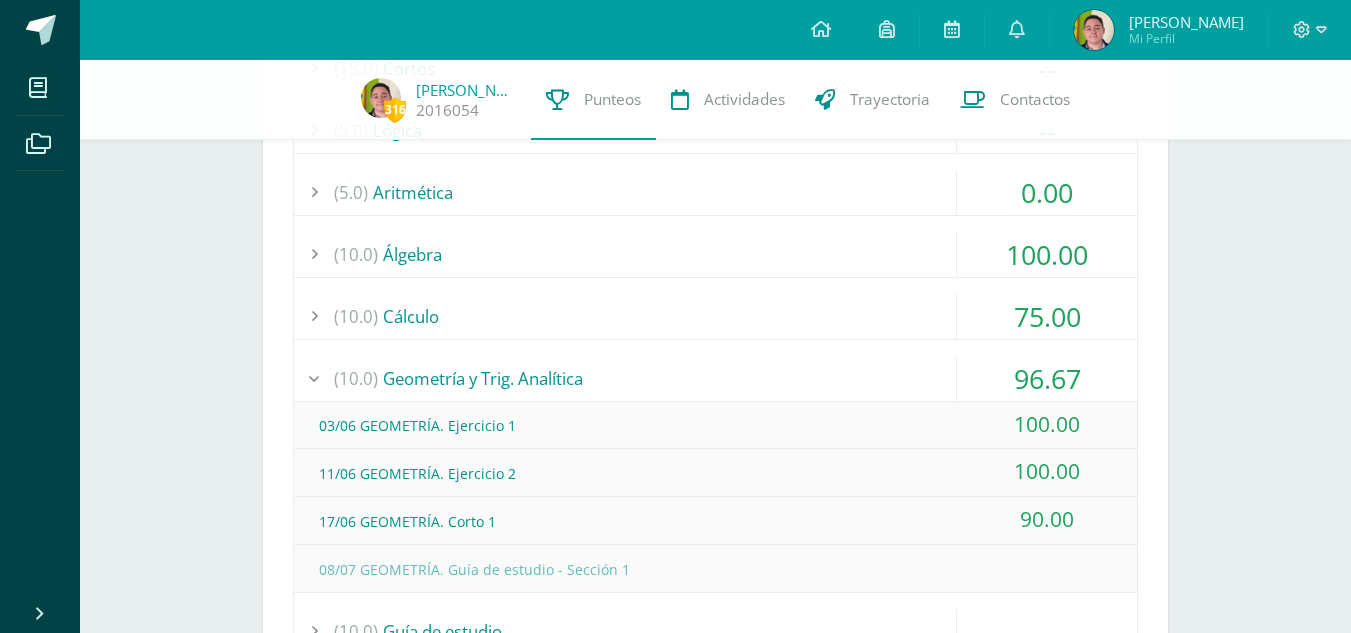 click on "96.67" at bounding box center (1047, 378) 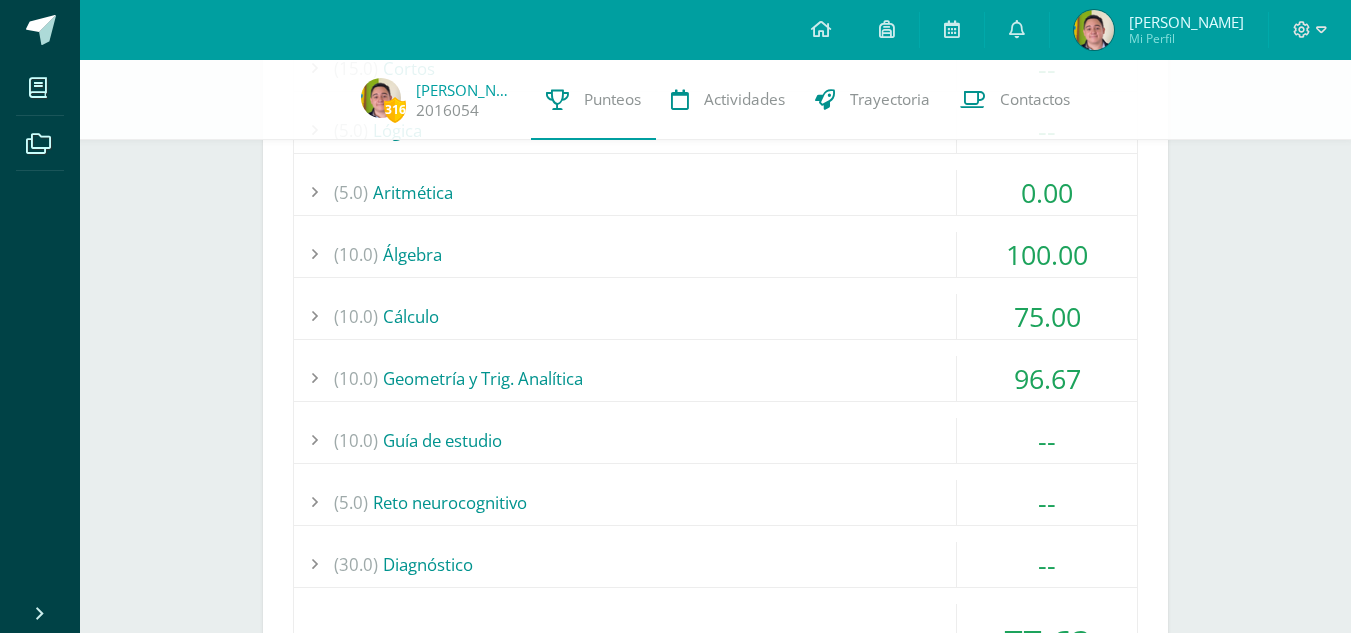 click on "316
Carlos Aldana
2016054
Punteos Actividades Trayectoria Contactos  Pendiente
Unidad 3                             Unidad 1 Unidad 2 Unidad 3 Unidad 4
Promedio actual:
94.27
Descargar boleta
Química
Luz  Maestro
87.67
Detalle
Seminario
Ligia Vega Maestro No disponible Detalle
Expresión Artística
Michelle Archila Maestro
100.00
Detalle
Ciencias Sociales
Ligia Vega Maestro Detalle 0" at bounding box center [715, 243] 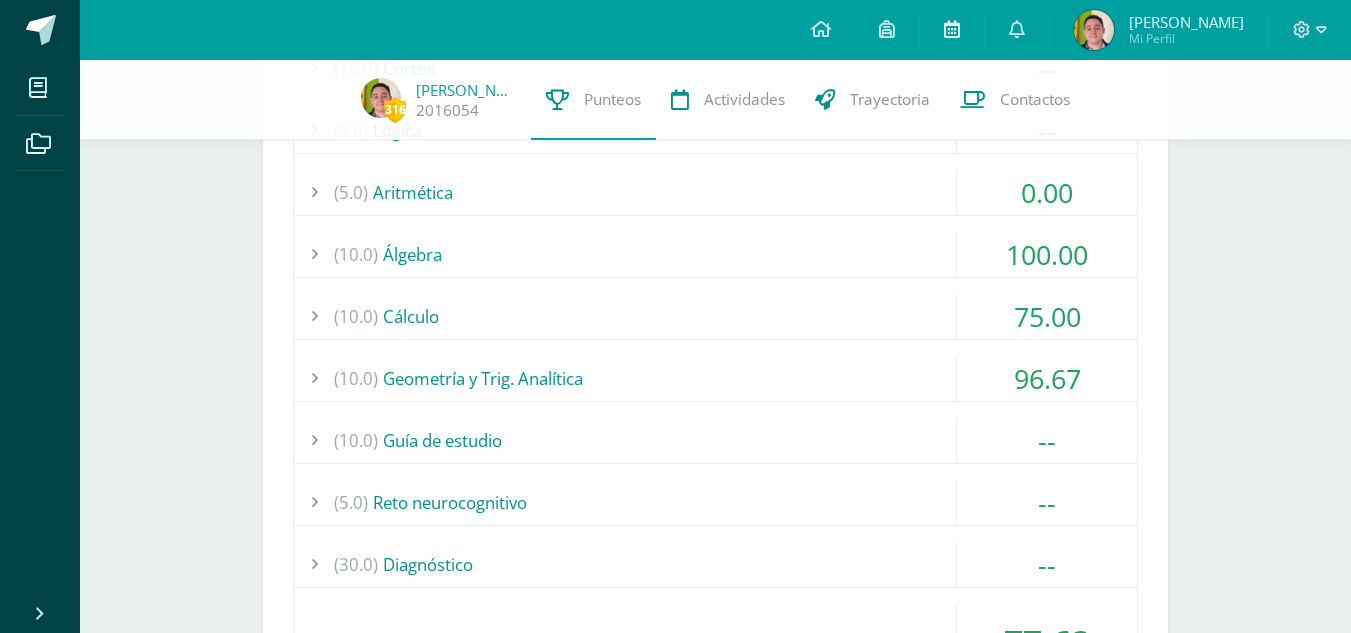 click at bounding box center [952, 29] 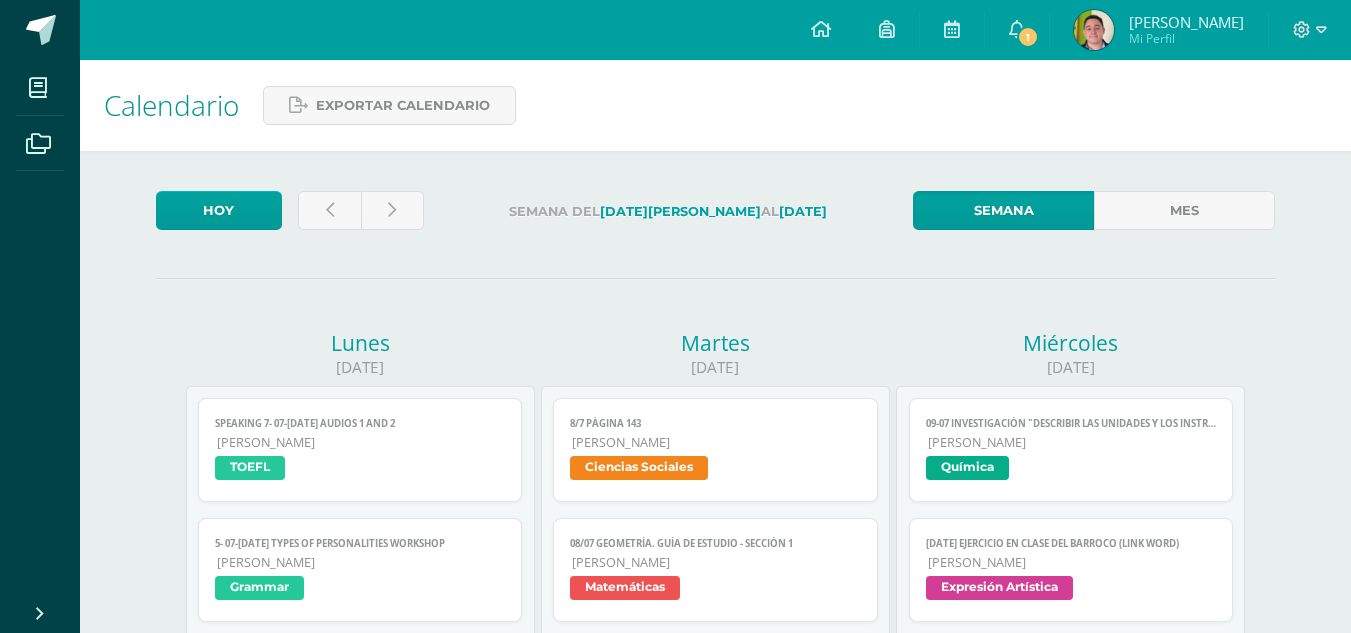 scroll, scrollTop: 0, scrollLeft: 0, axis: both 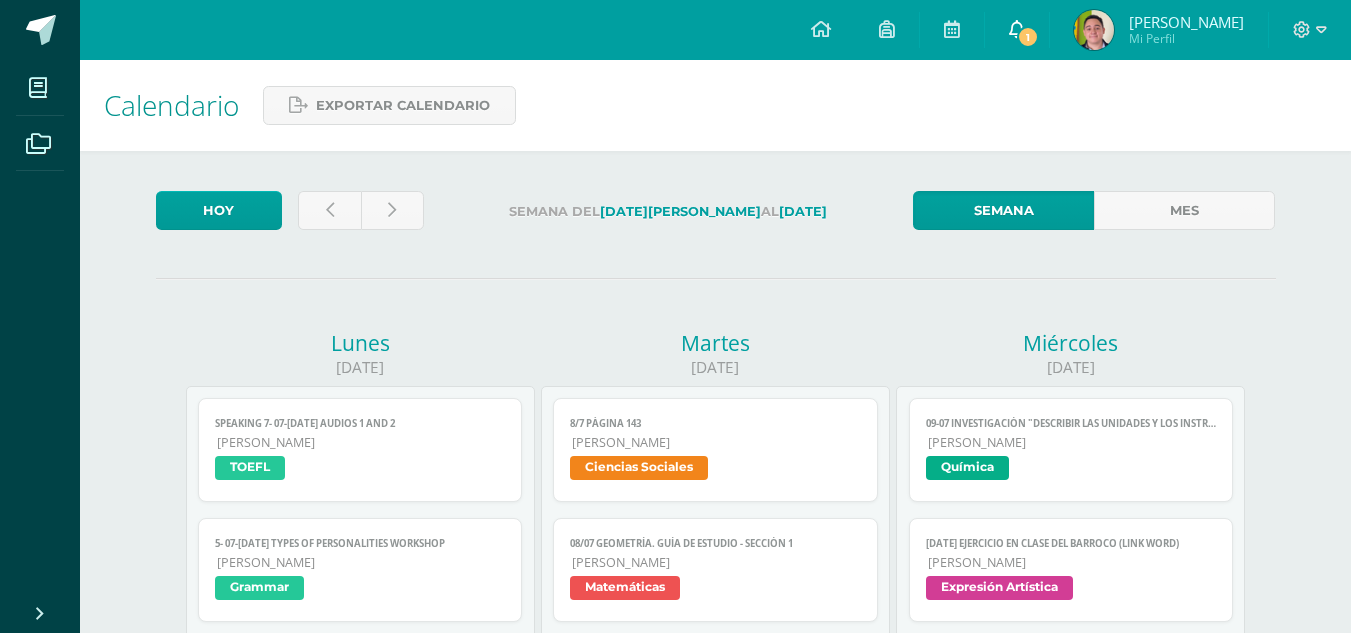 click at bounding box center [1017, 29] 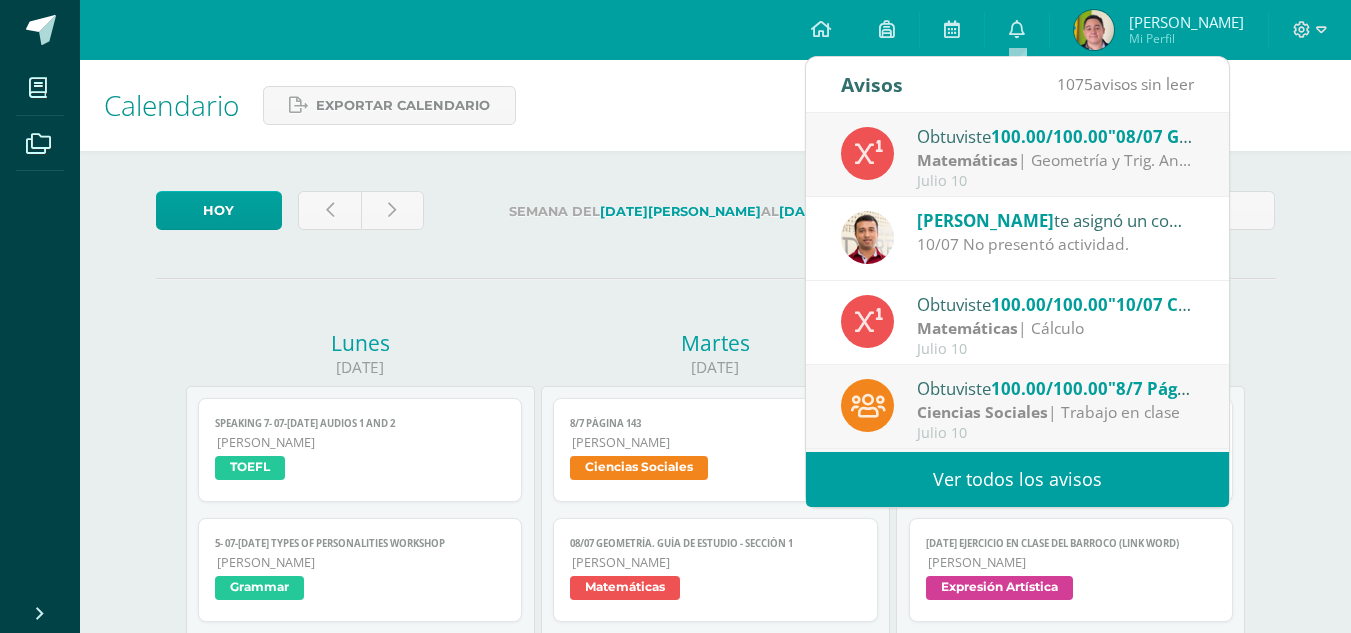 click on "Matemáticas
| Geometría y Trig. Analítica" at bounding box center [1056, 160] 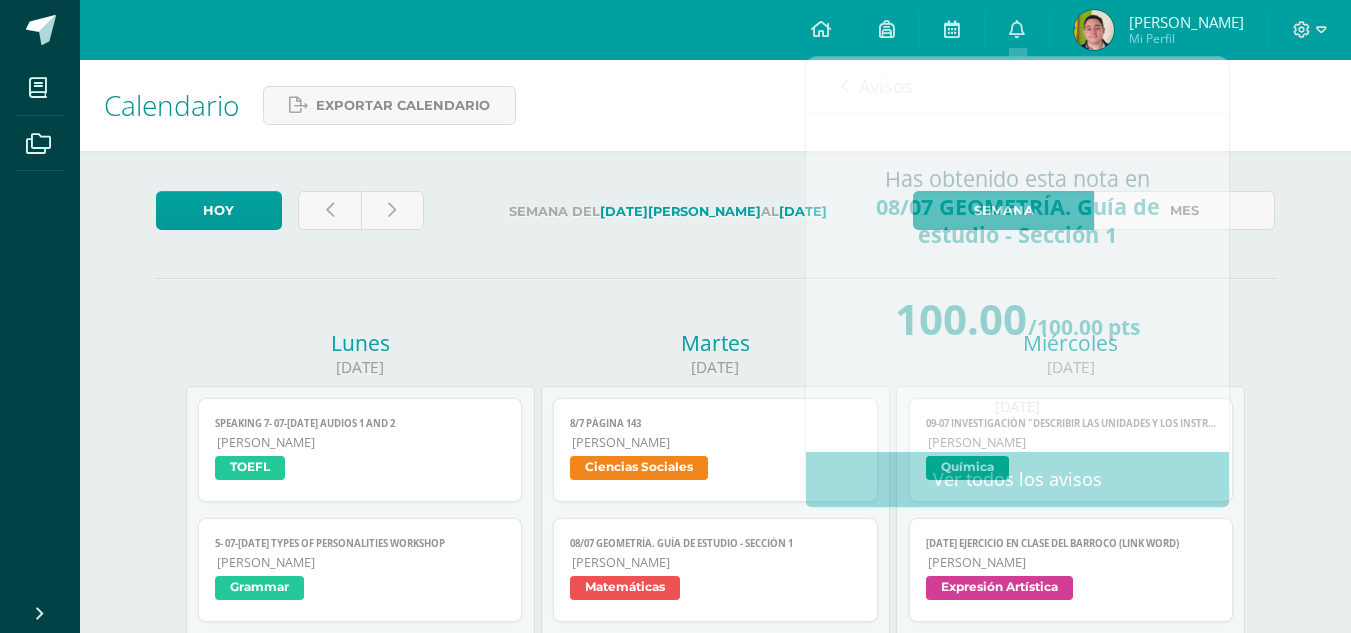 click on "Martes" at bounding box center (715, 343) 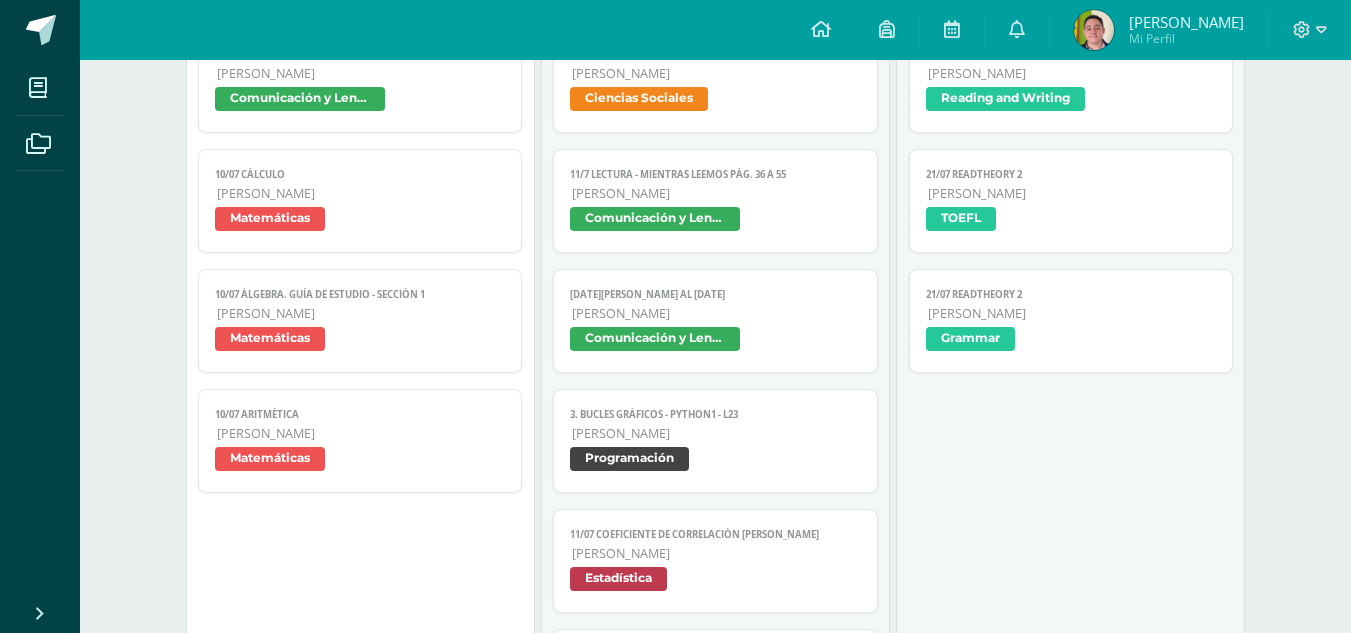 scroll, scrollTop: 1132, scrollLeft: 0, axis: vertical 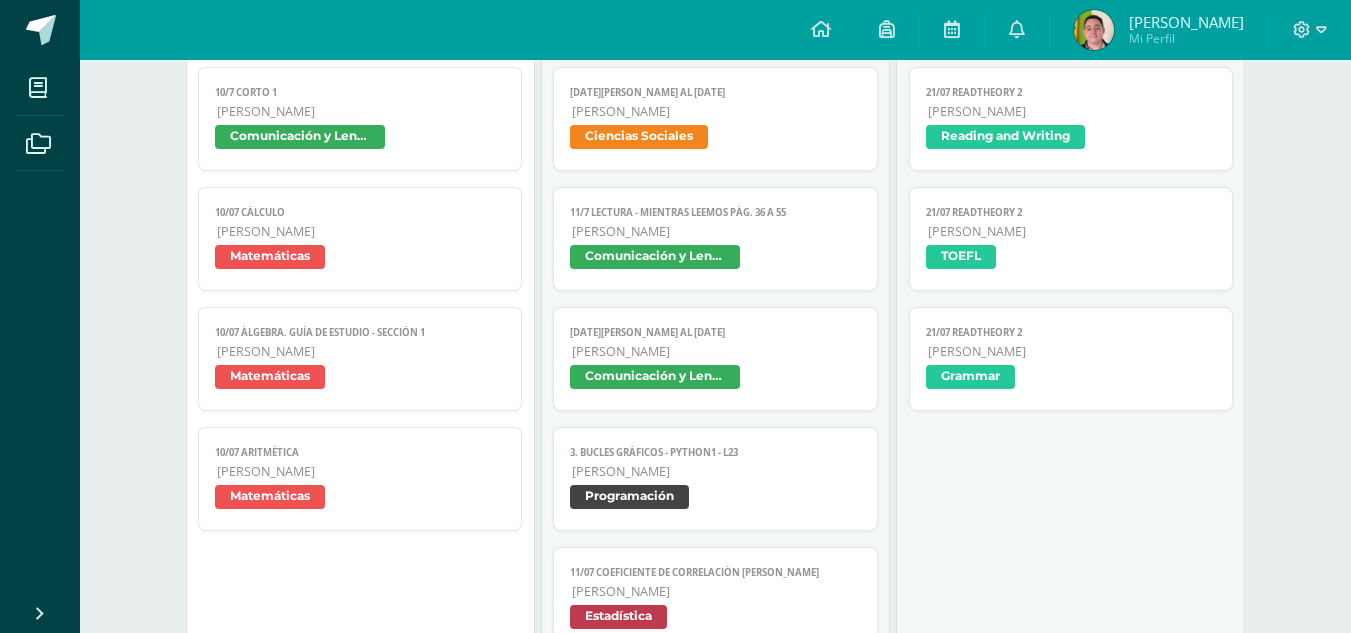 click on "Comunicación y Lenguaje" at bounding box center (300, 137) 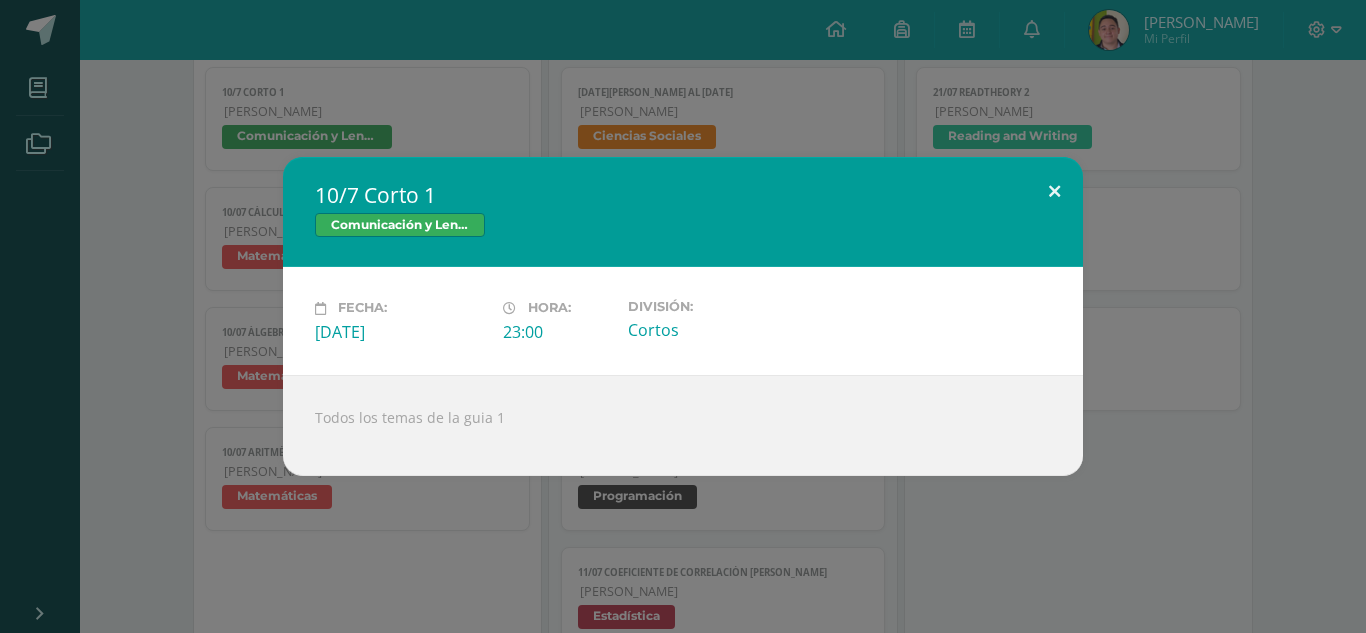 click at bounding box center [1054, 191] 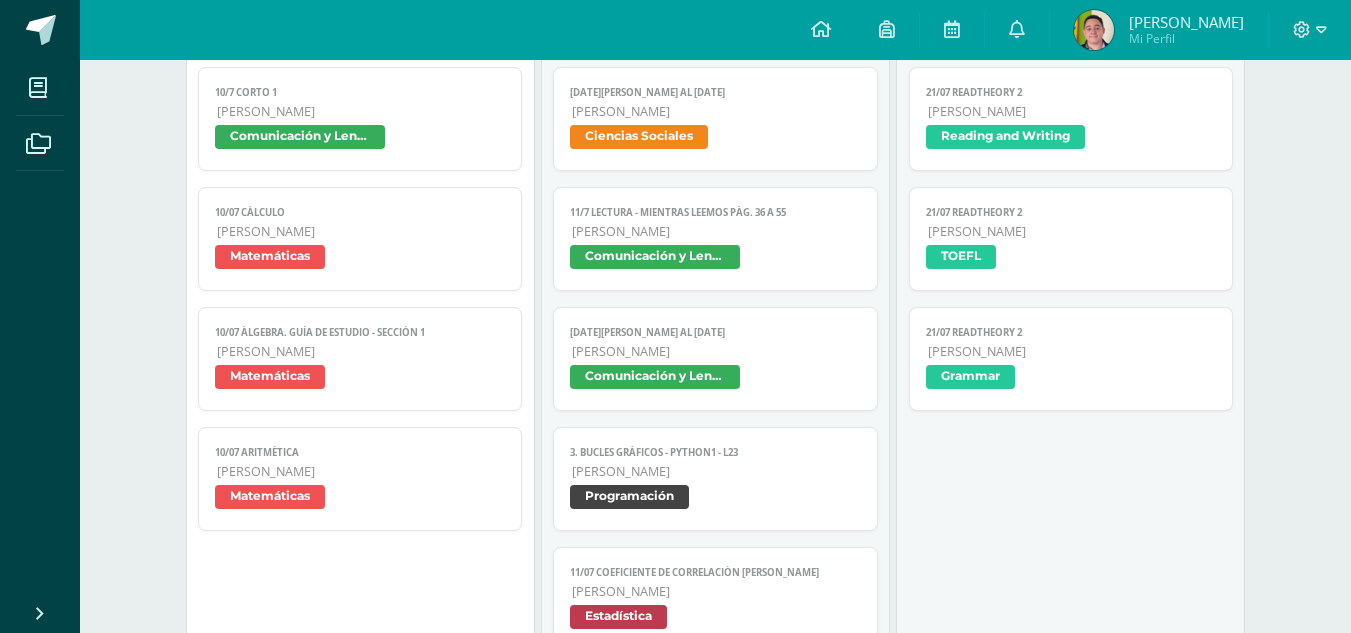 click on "Mi Perfil" at bounding box center [1186, 38] 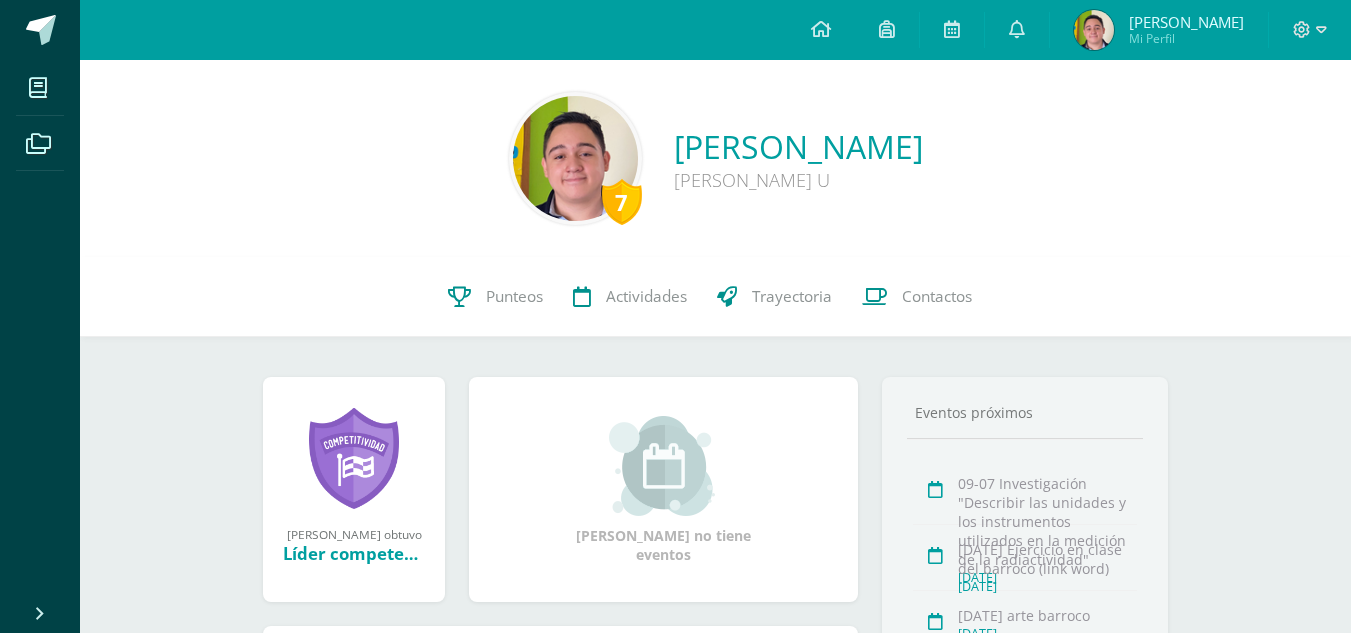 scroll, scrollTop: 0, scrollLeft: 0, axis: both 